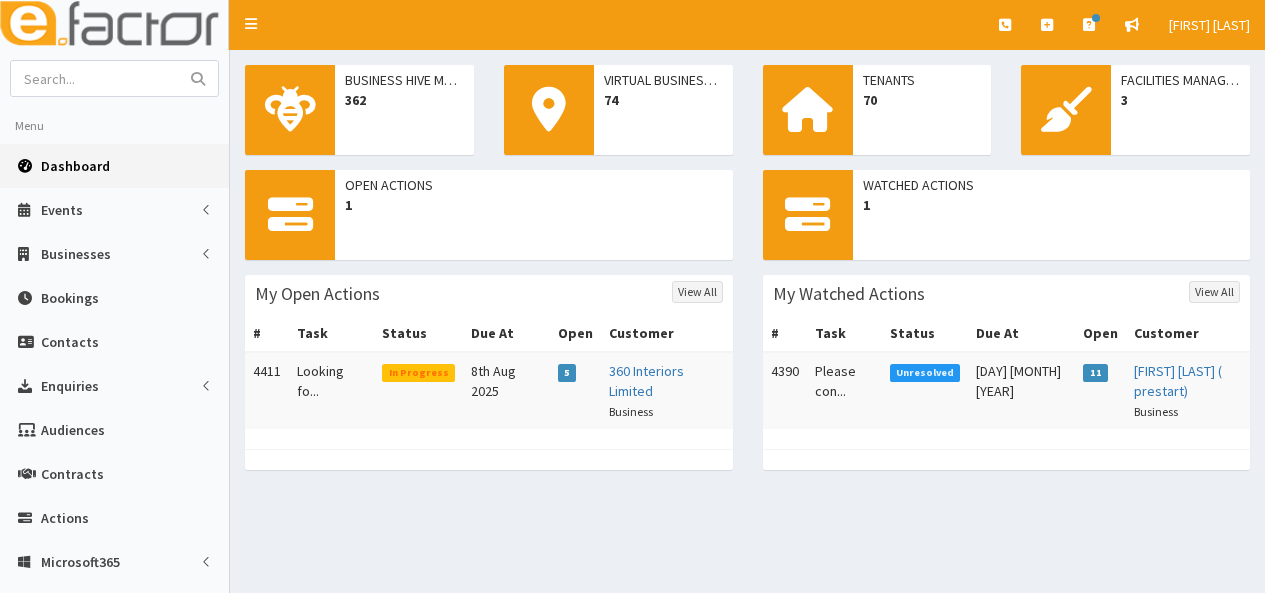 scroll, scrollTop: 0, scrollLeft: 0, axis: both 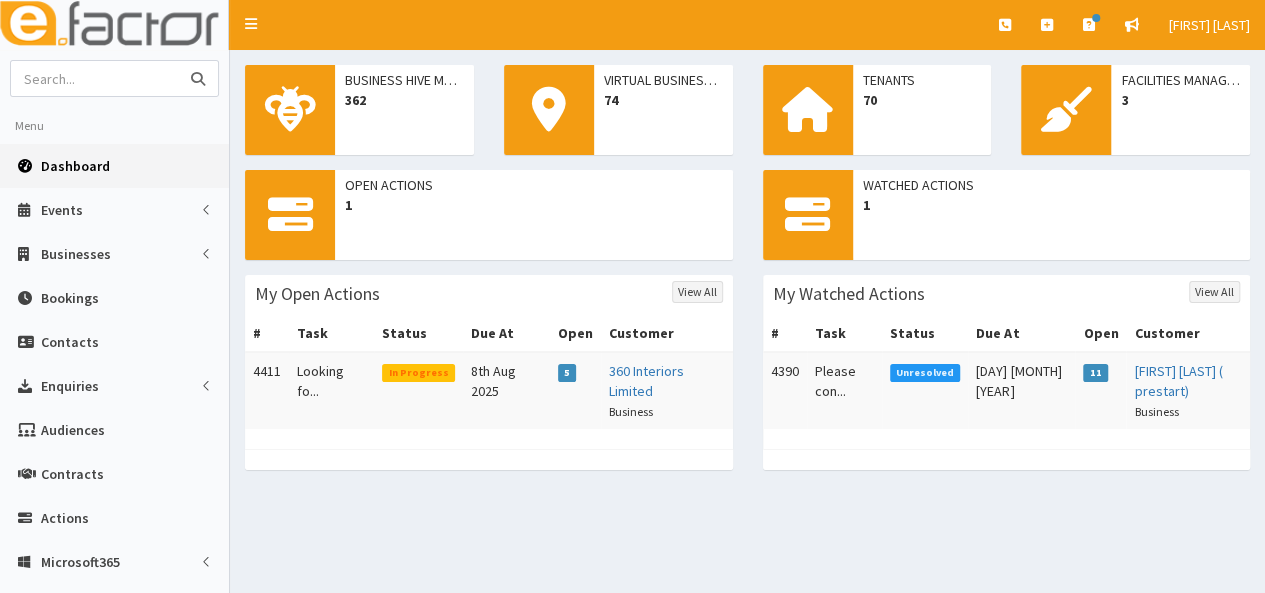 click at bounding box center (95, 78) 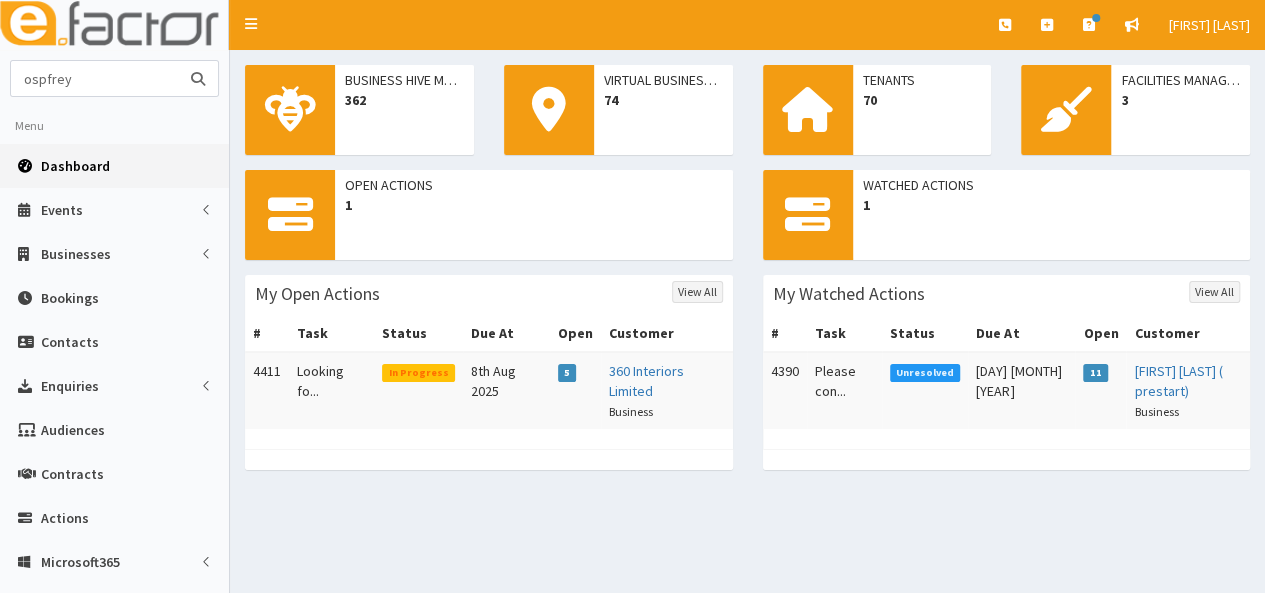 type on "ospfrey" 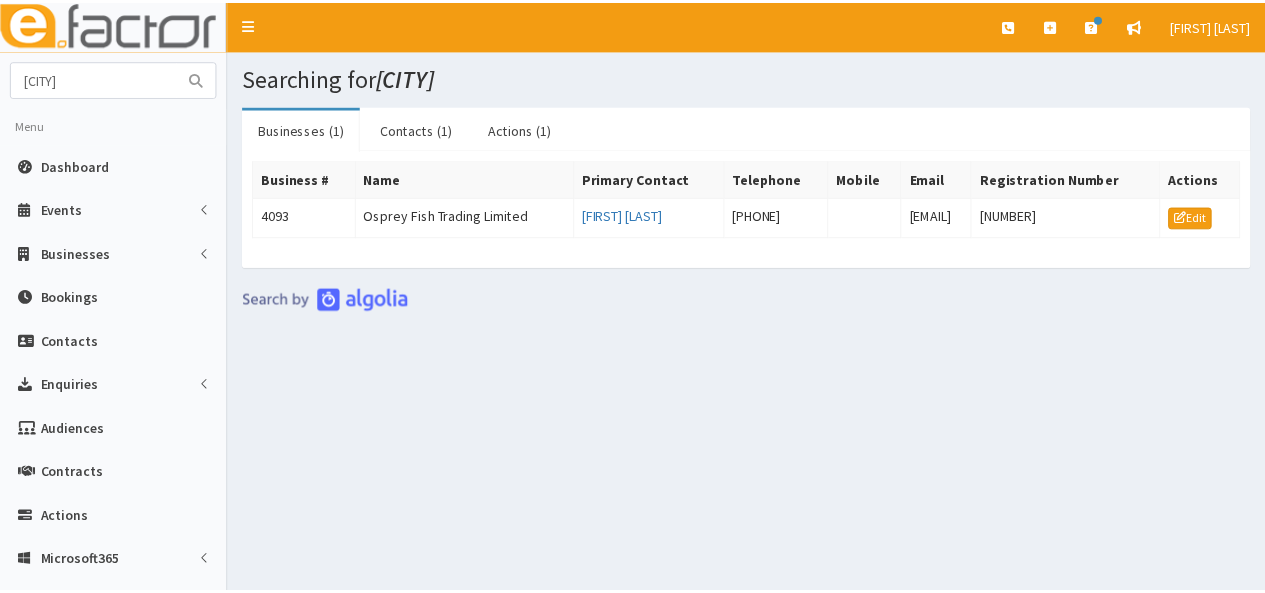 scroll, scrollTop: 0, scrollLeft: 0, axis: both 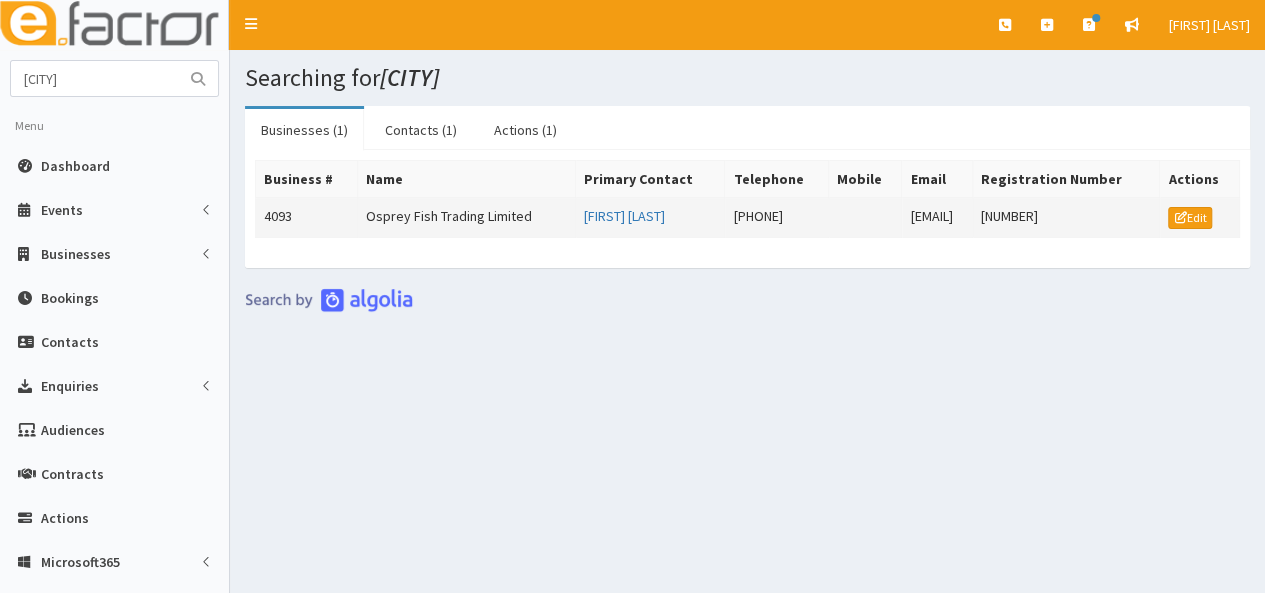 click on "Osprey Fish Trading Limited" at bounding box center [466, 218] 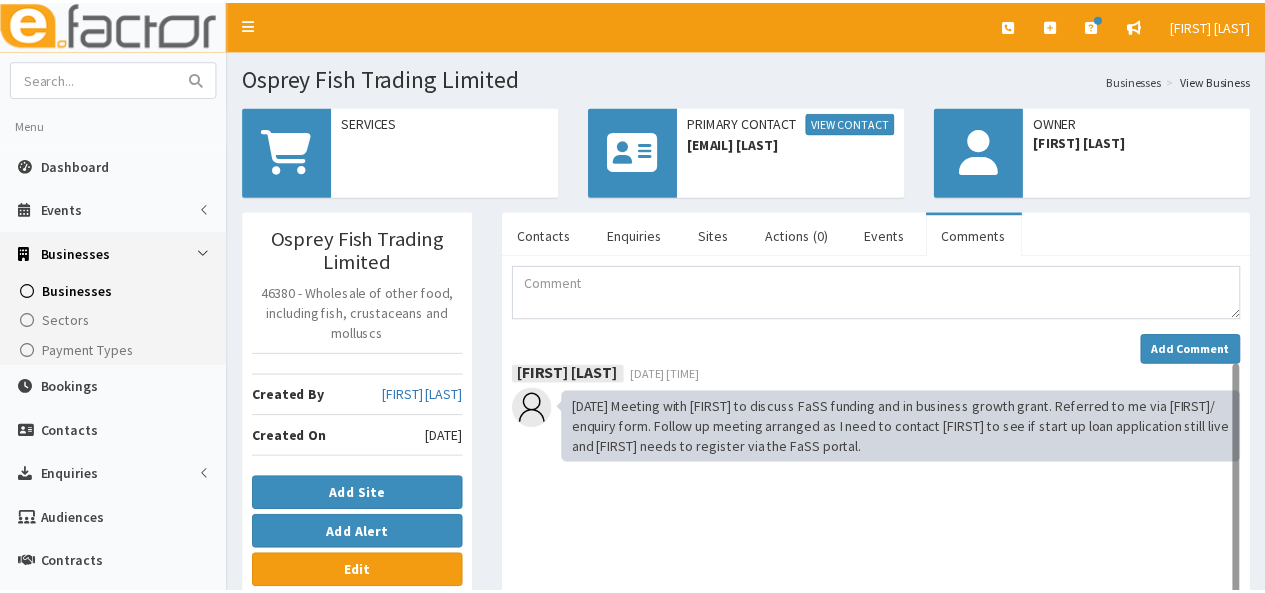 scroll, scrollTop: 0, scrollLeft: 0, axis: both 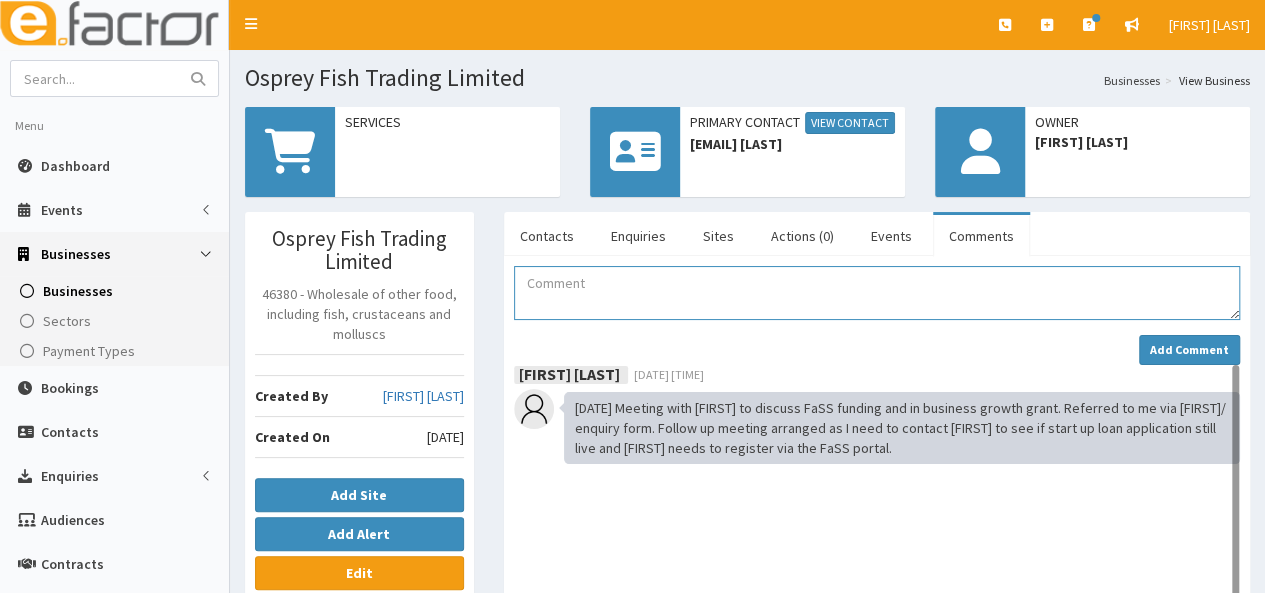 click at bounding box center (877, 293) 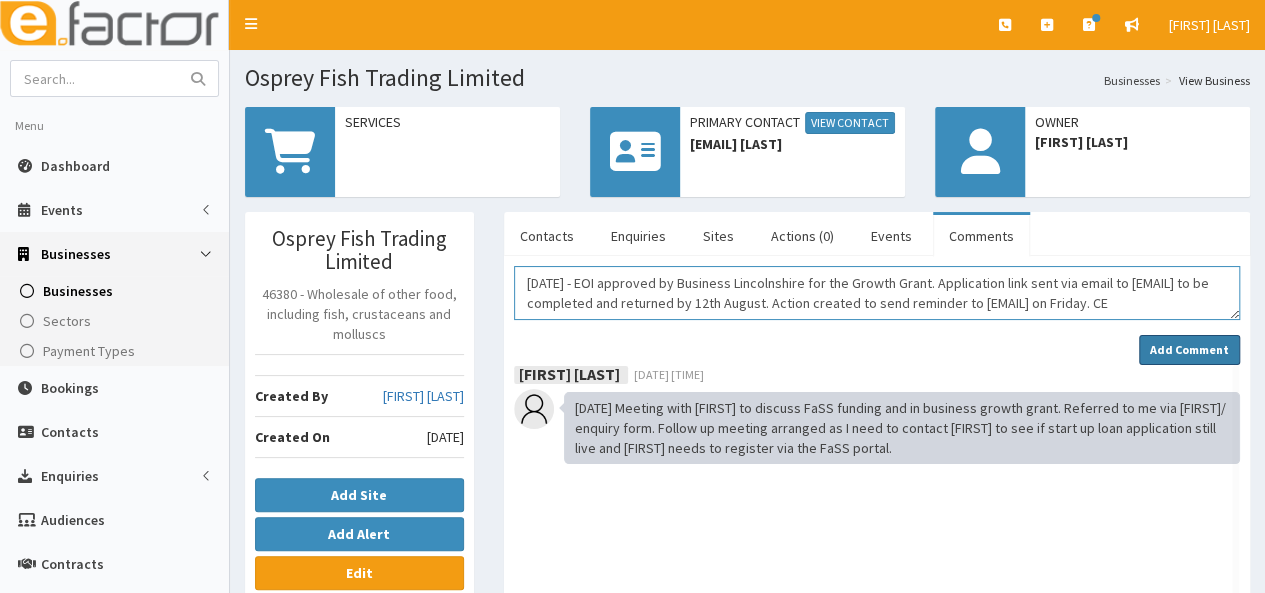 type on "[DATE] - EOI approved by Business Lincolnshire for the Growth Grant. Application link sent via email to [EMAIL] to be completed and returned by 12th August. Action created to send reminder to [EMAIL] on Friday. CE" 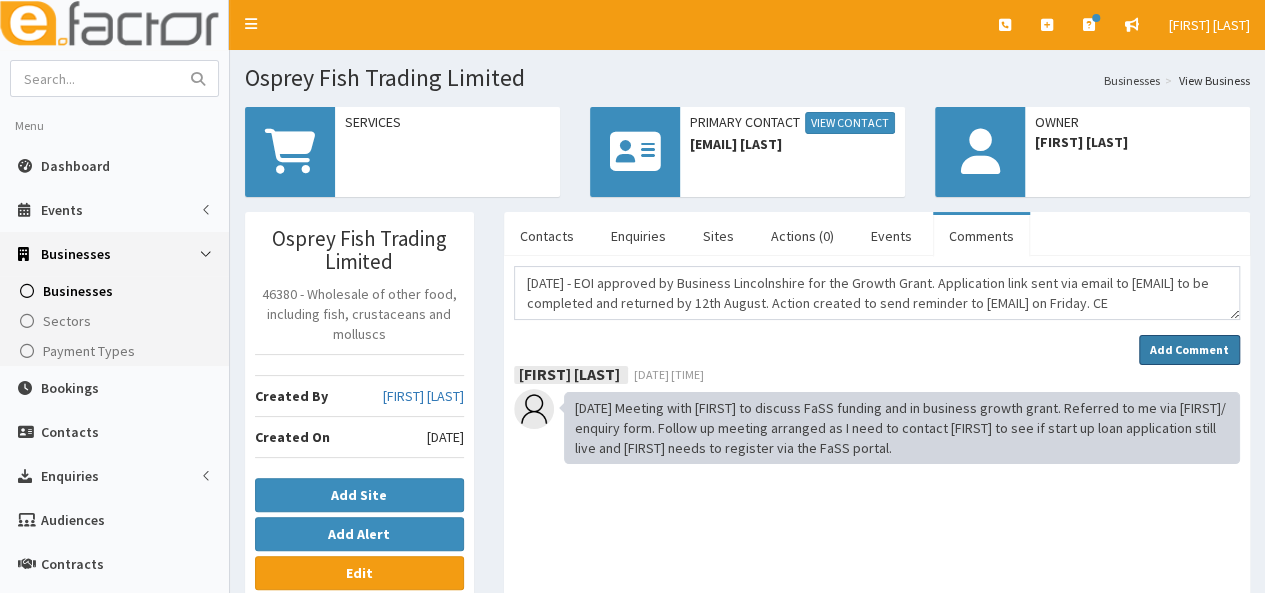 click on "Add Comment" at bounding box center (1189, 349) 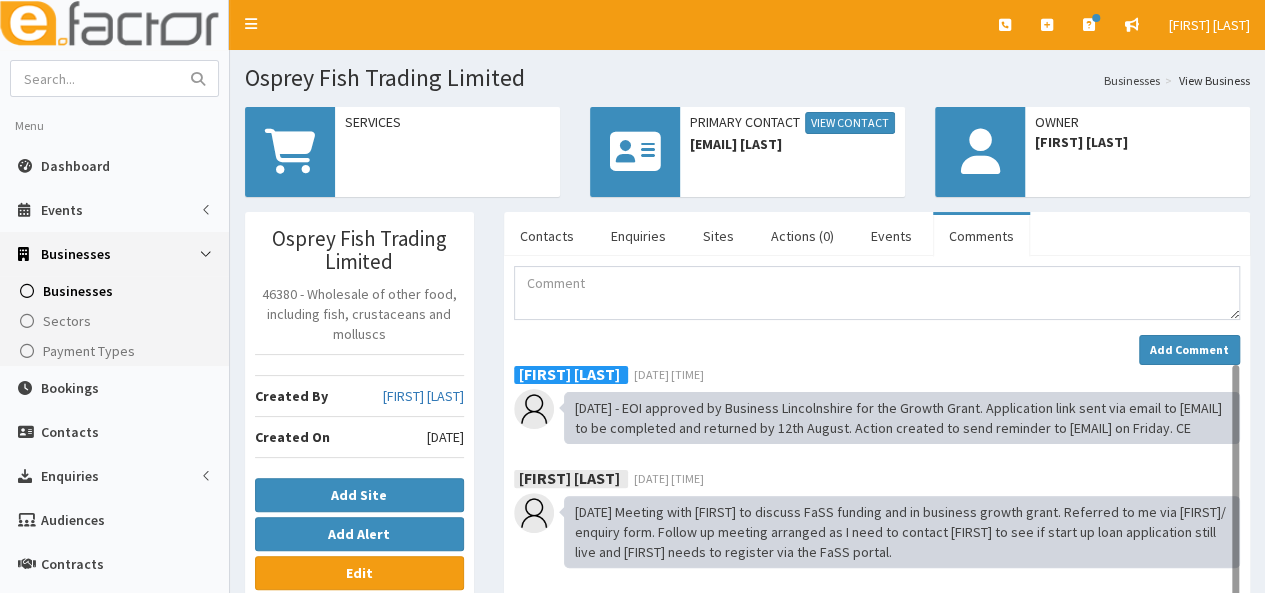 click on "Osprey Fish Trading Limited
46380 - Wholesale of other food, including fish, crustaceans and molluscs
Created By
[FIRST] [LAST]
Created On   [DATE]
Add Site
Add Alert
Edit
Business Address" at bounding box center (359, 687) 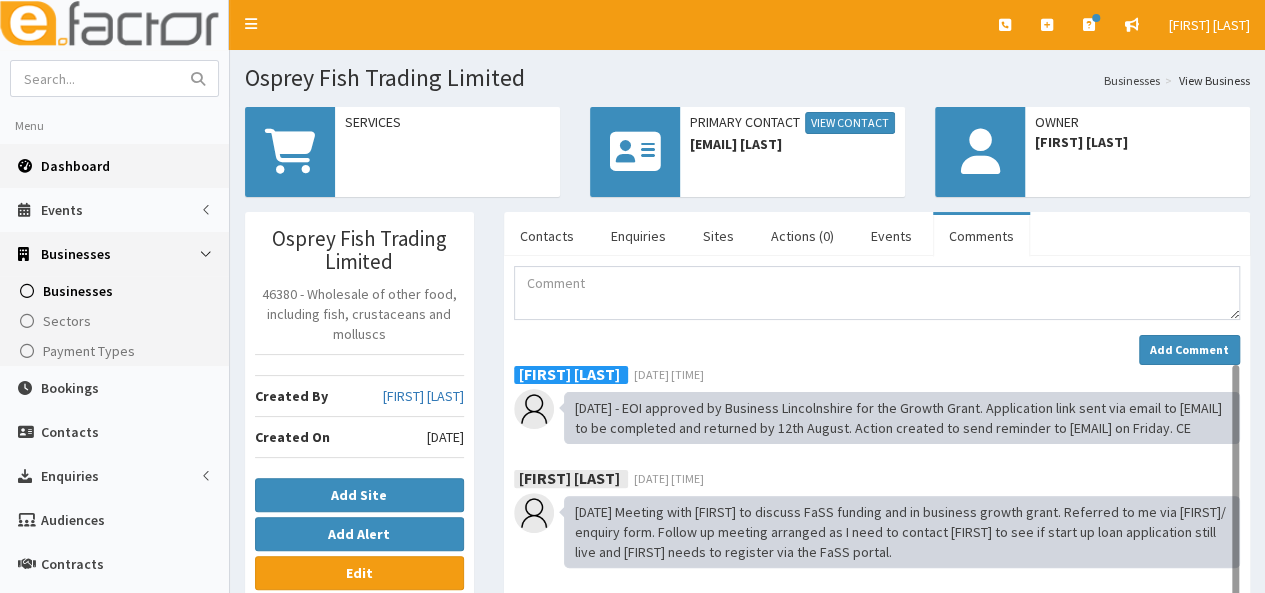 click on "Dashboard" at bounding box center [114, 166] 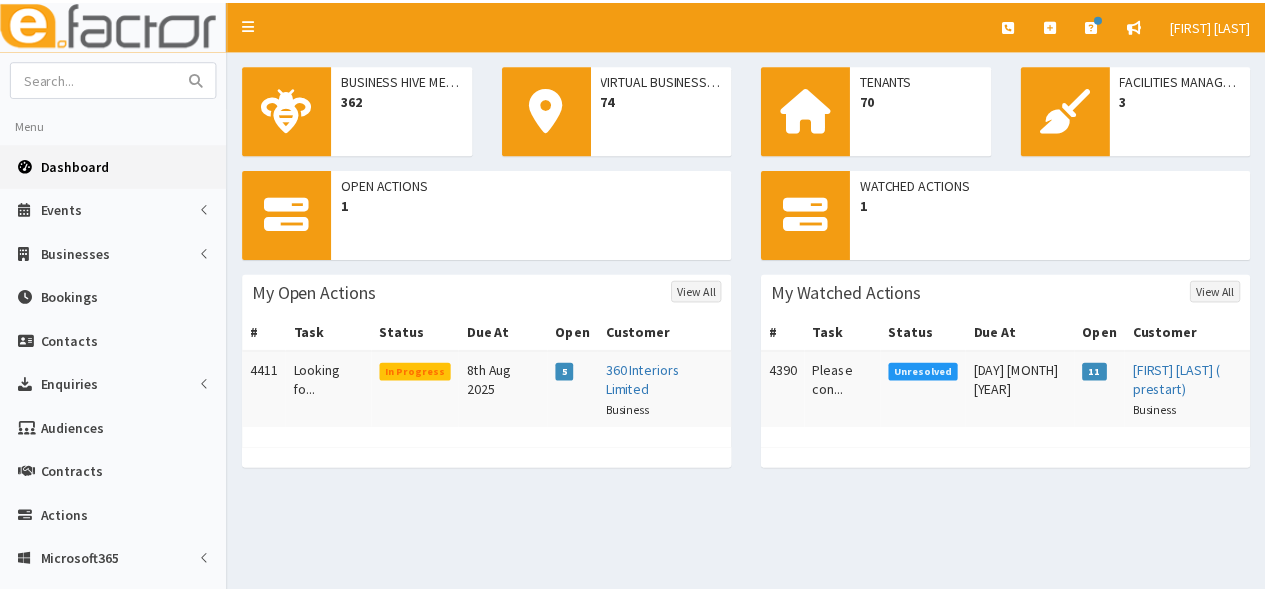 scroll, scrollTop: 0, scrollLeft: 0, axis: both 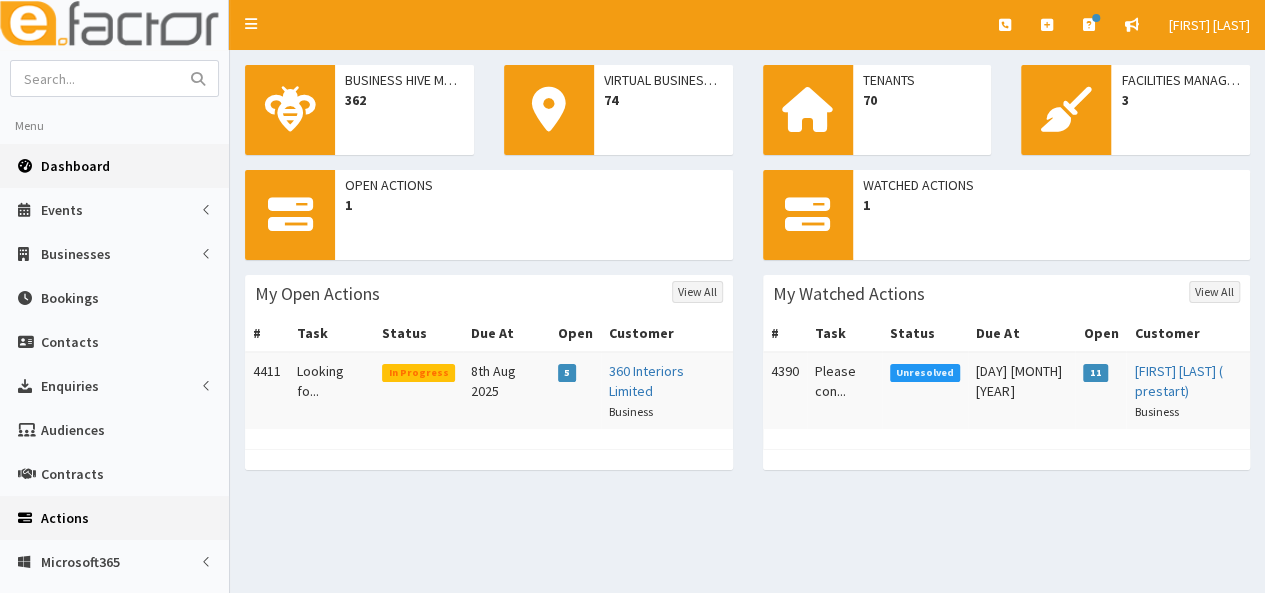 click on "Actions" at bounding box center (65, 518) 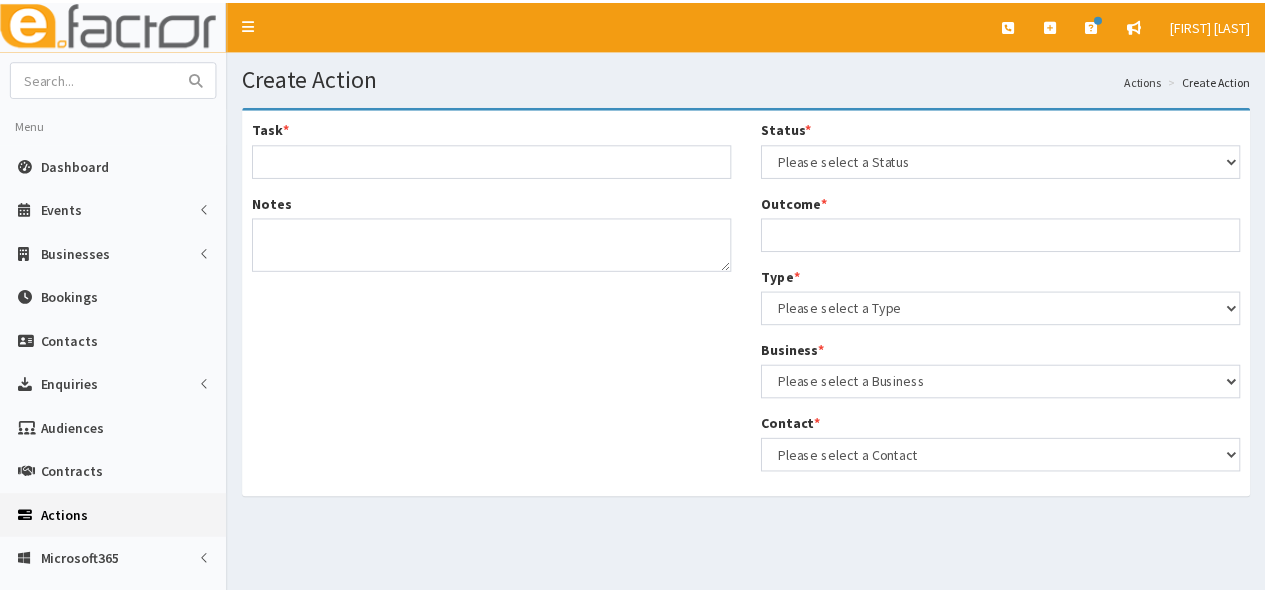 scroll, scrollTop: 0, scrollLeft: 0, axis: both 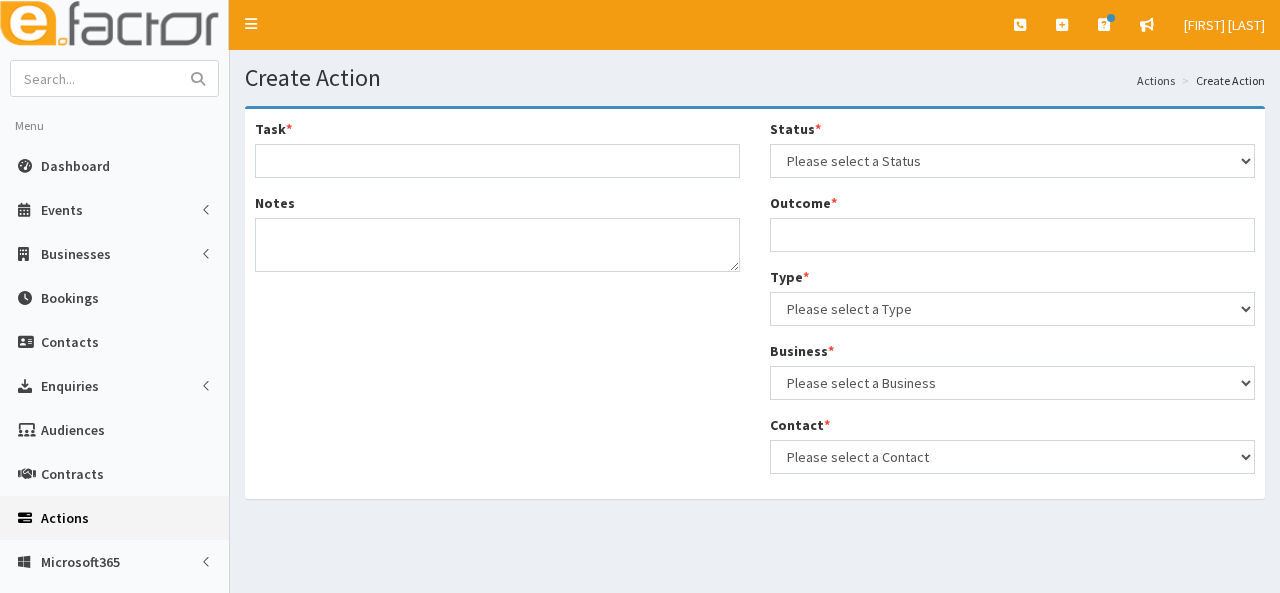 select 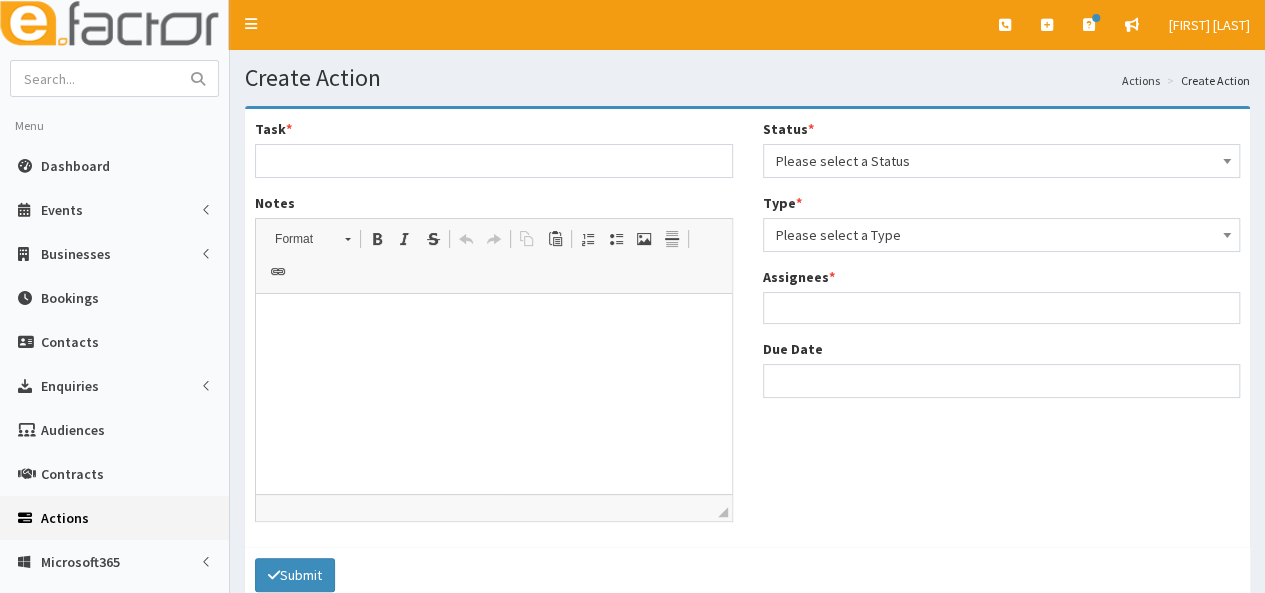 scroll, scrollTop: 0, scrollLeft: 0, axis: both 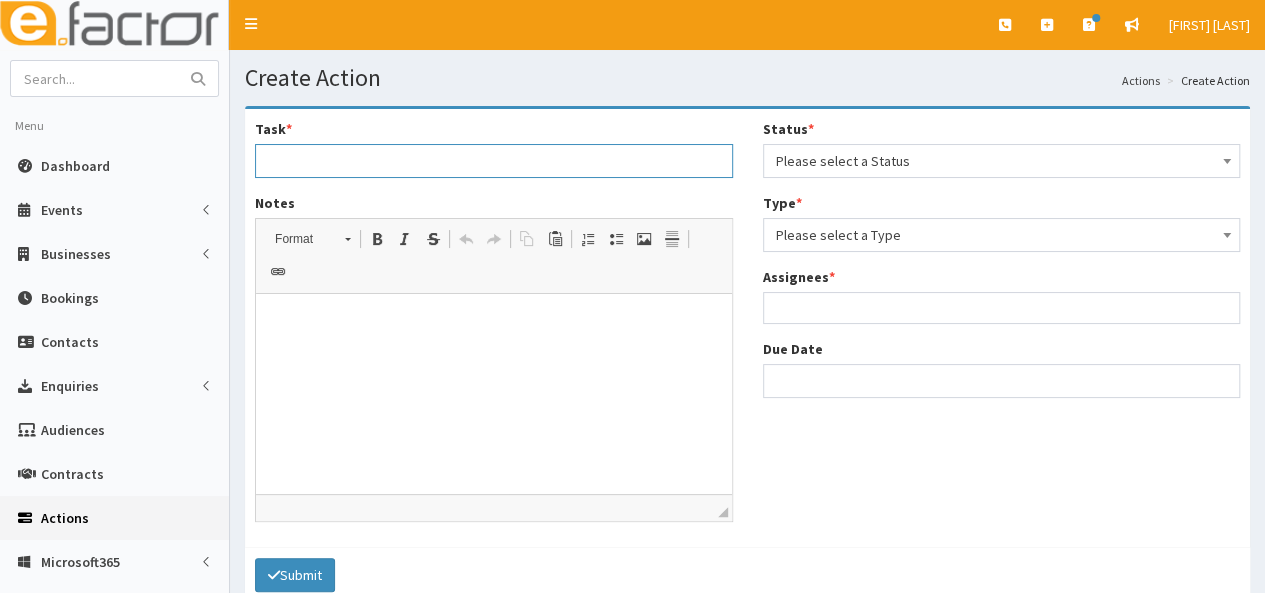 click on "Task  *" at bounding box center [494, 161] 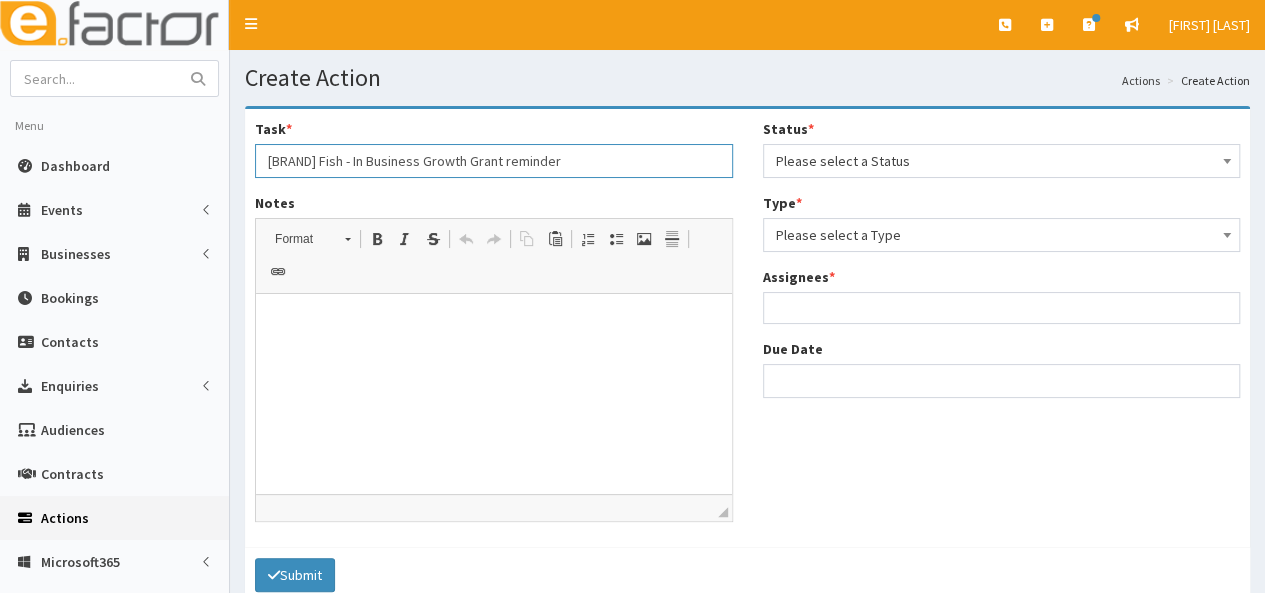 type on "Ospfrey Fish - In Business Growth Grant reminder" 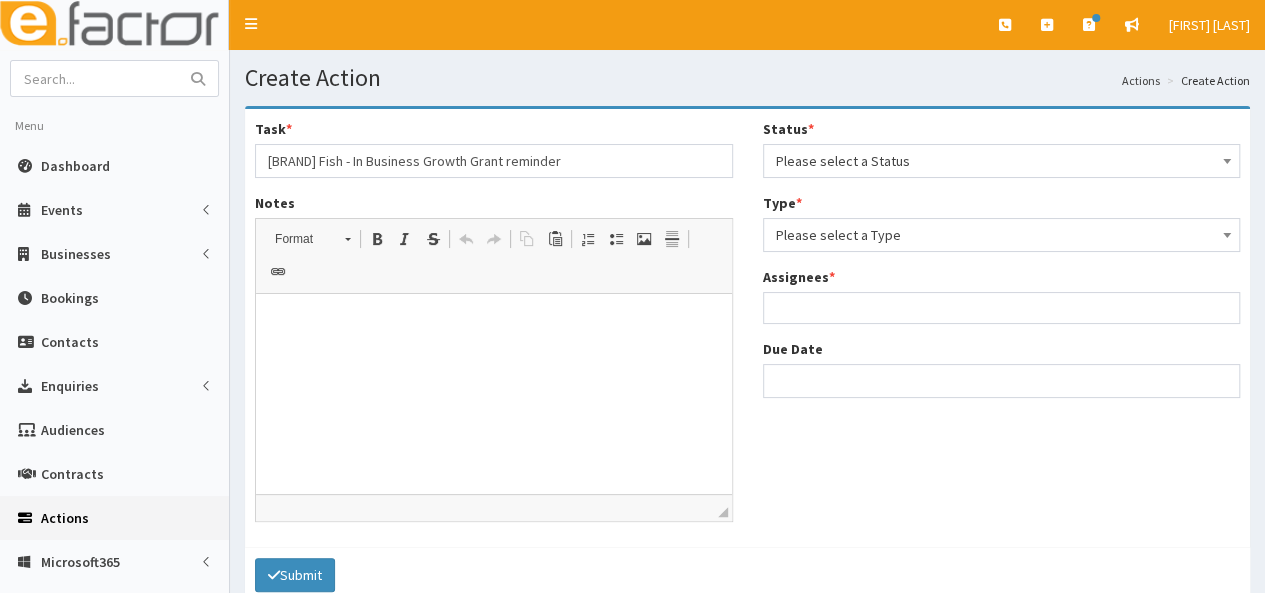 click at bounding box center (494, 324) 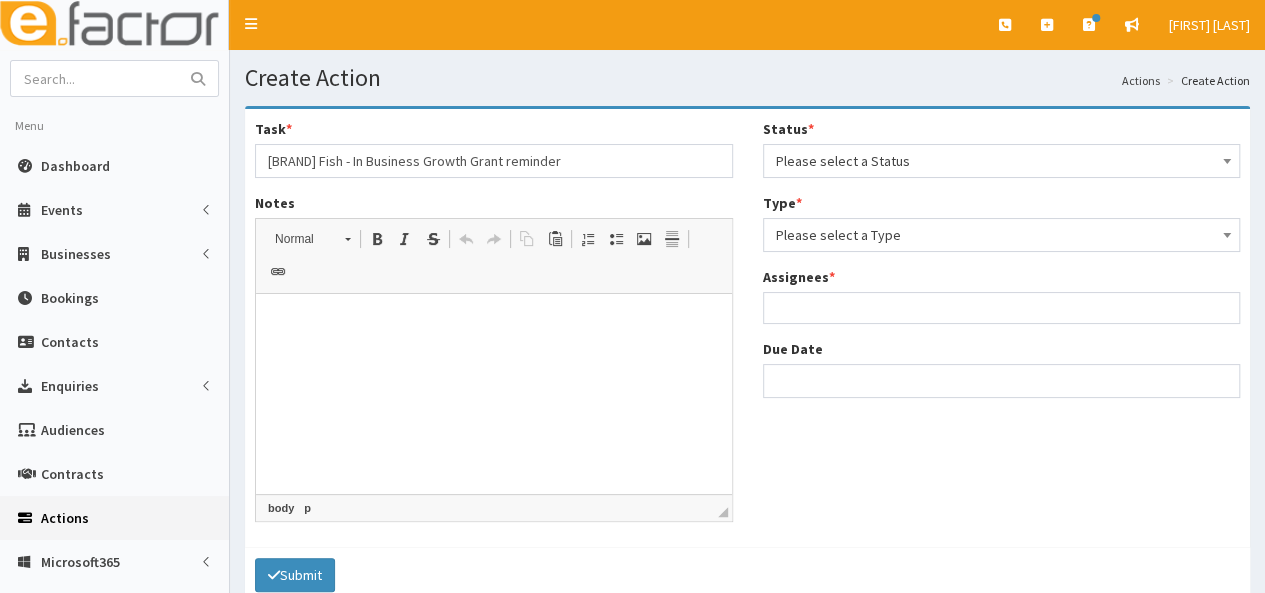 type 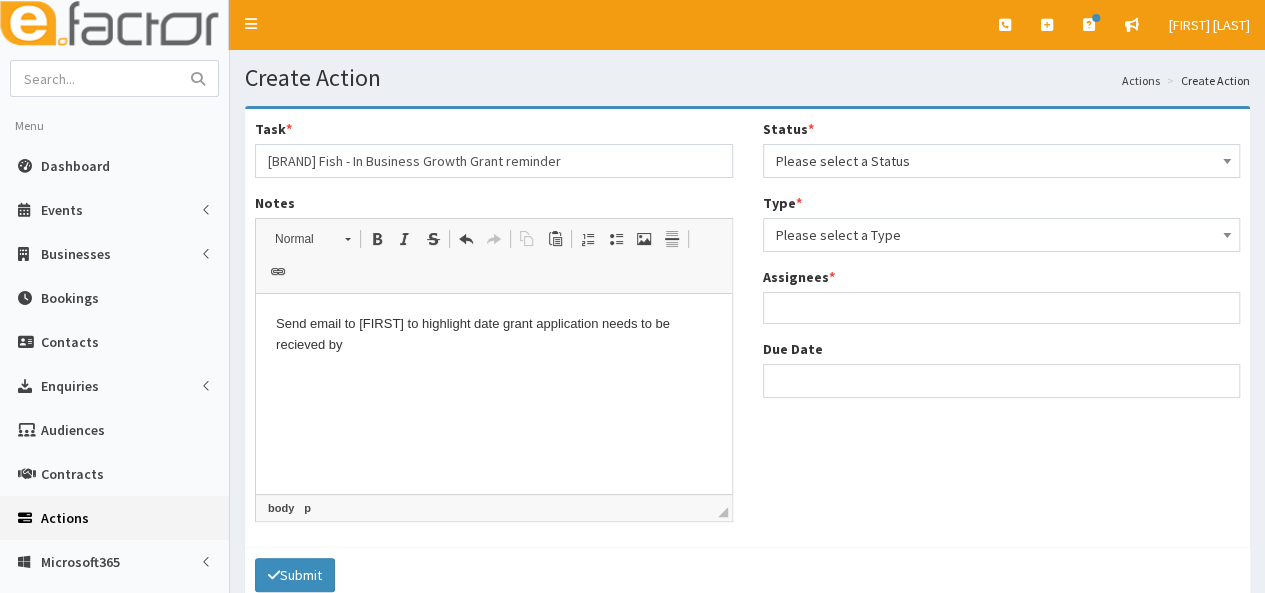 click on "Send email to Barry to highlight date grant application needs to be recieved by" at bounding box center (494, 335) 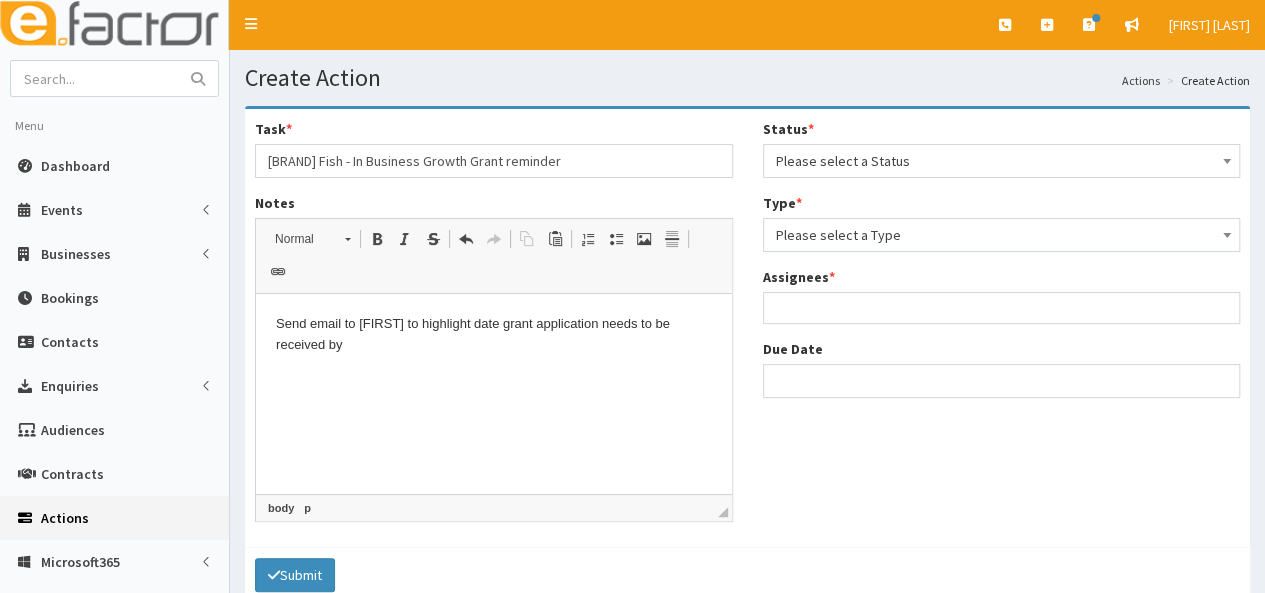 click on "Send email to Barry to highlight date grant application needs to be recei ved by" at bounding box center (494, 335) 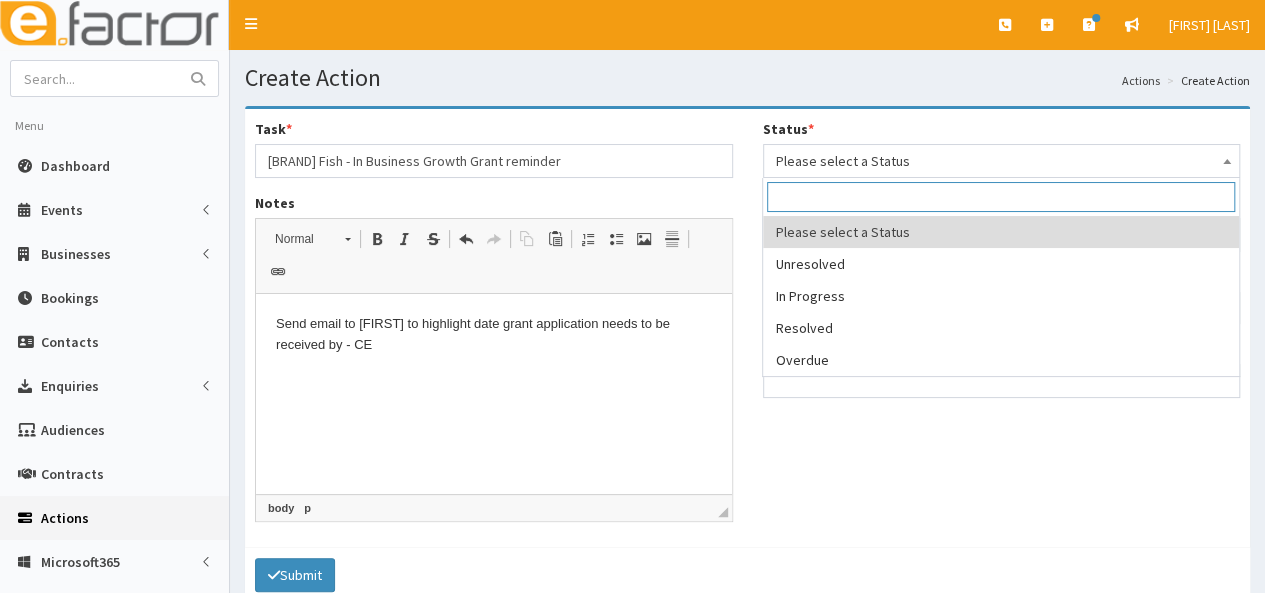 click on "Please select a Status" at bounding box center (1002, 161) 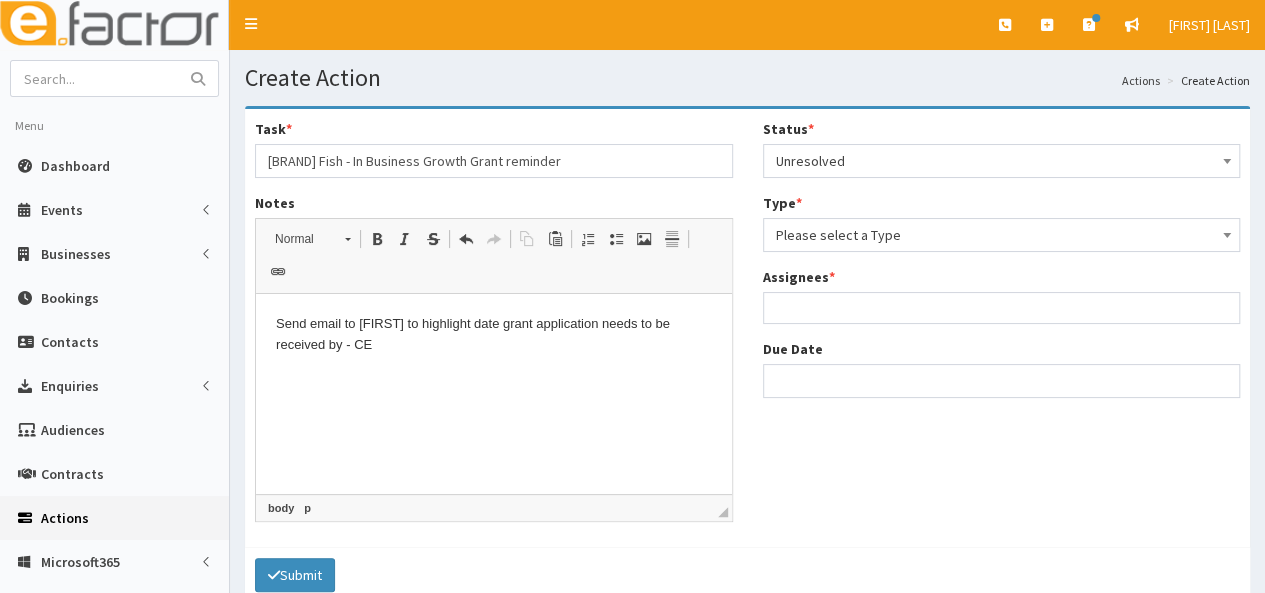 click on "Unresolved" at bounding box center (1002, 161) 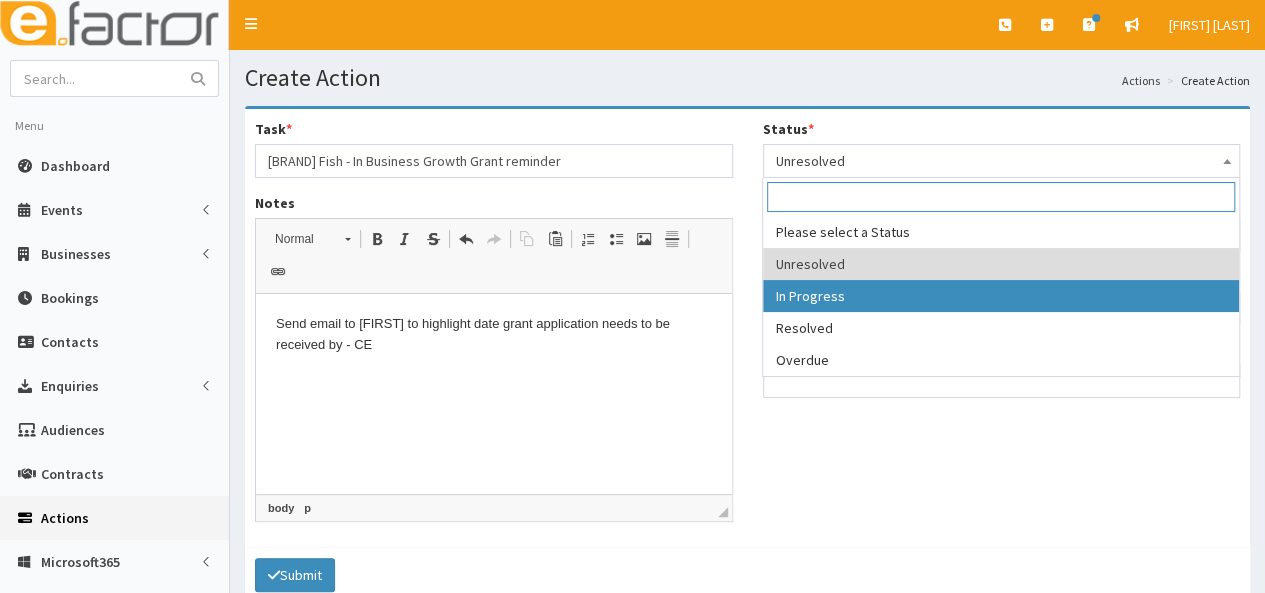select on "2" 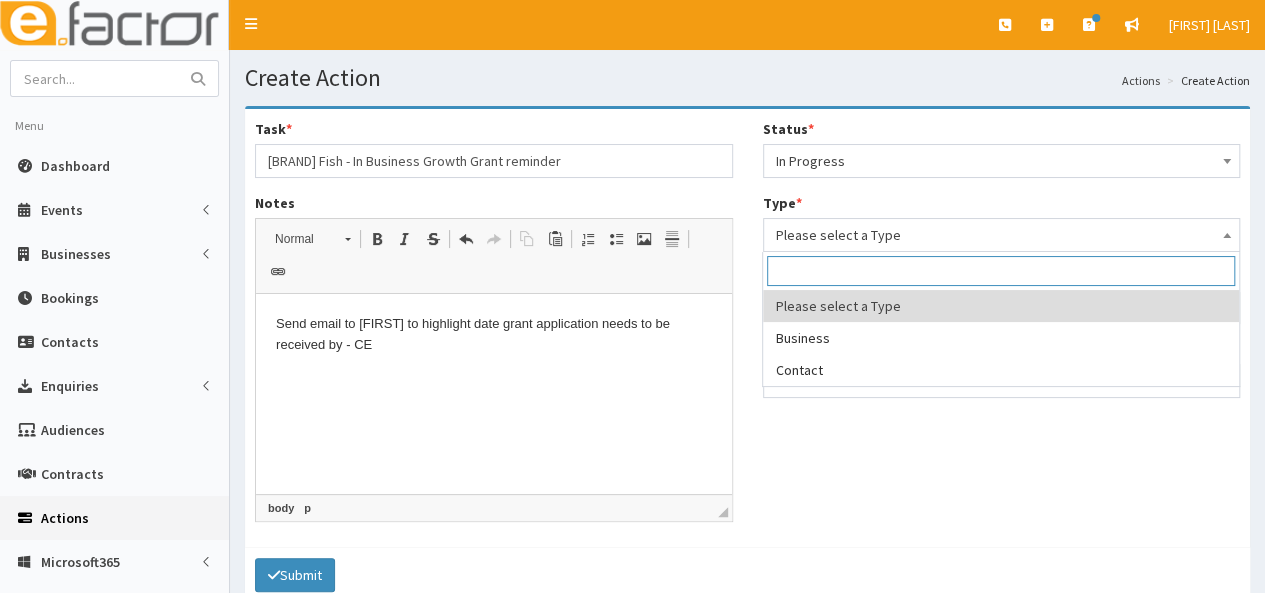 click on "Please select a Type" at bounding box center (1002, 235) 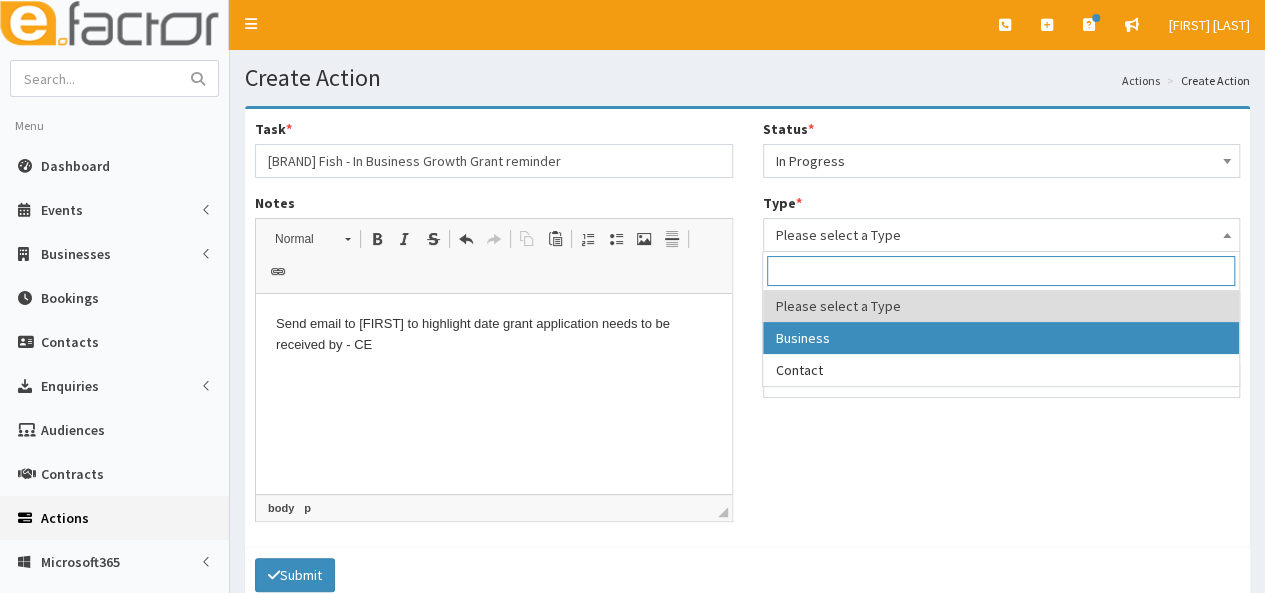 select on "business" 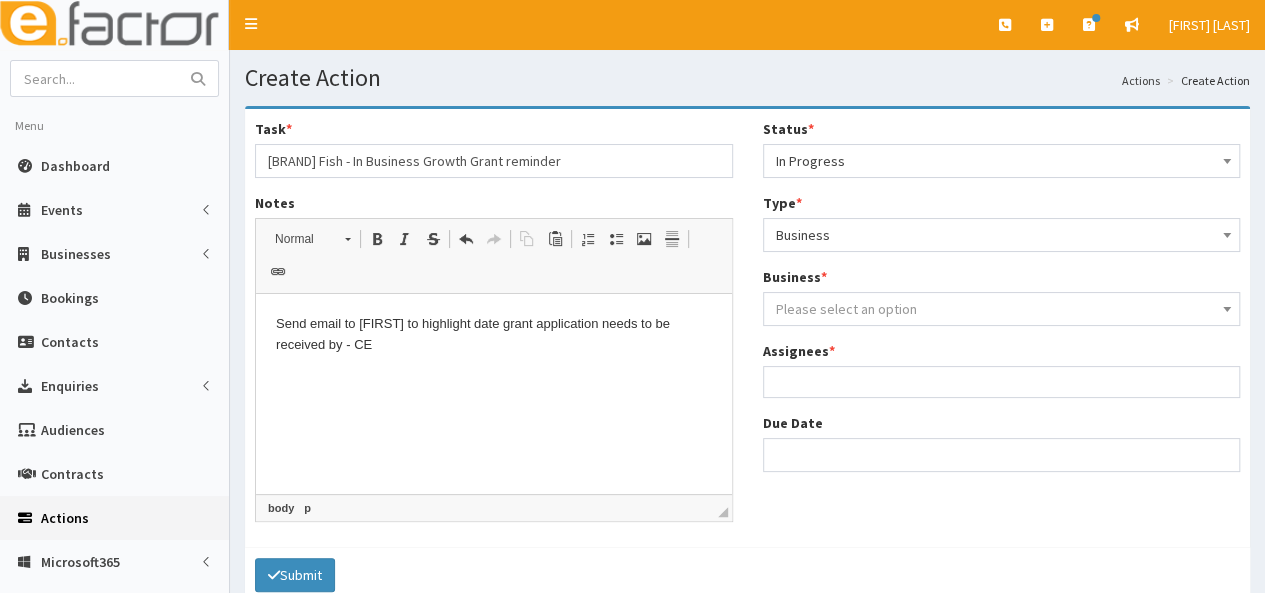 click on "Please select an option" at bounding box center (846, 309) 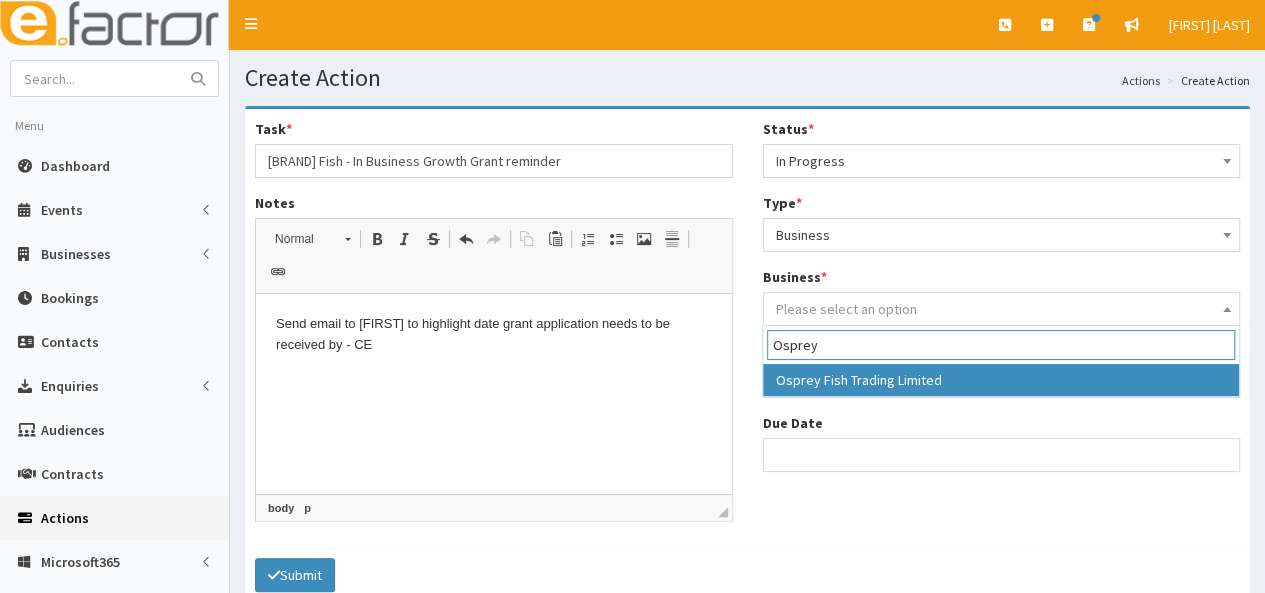 type on "Osprey" 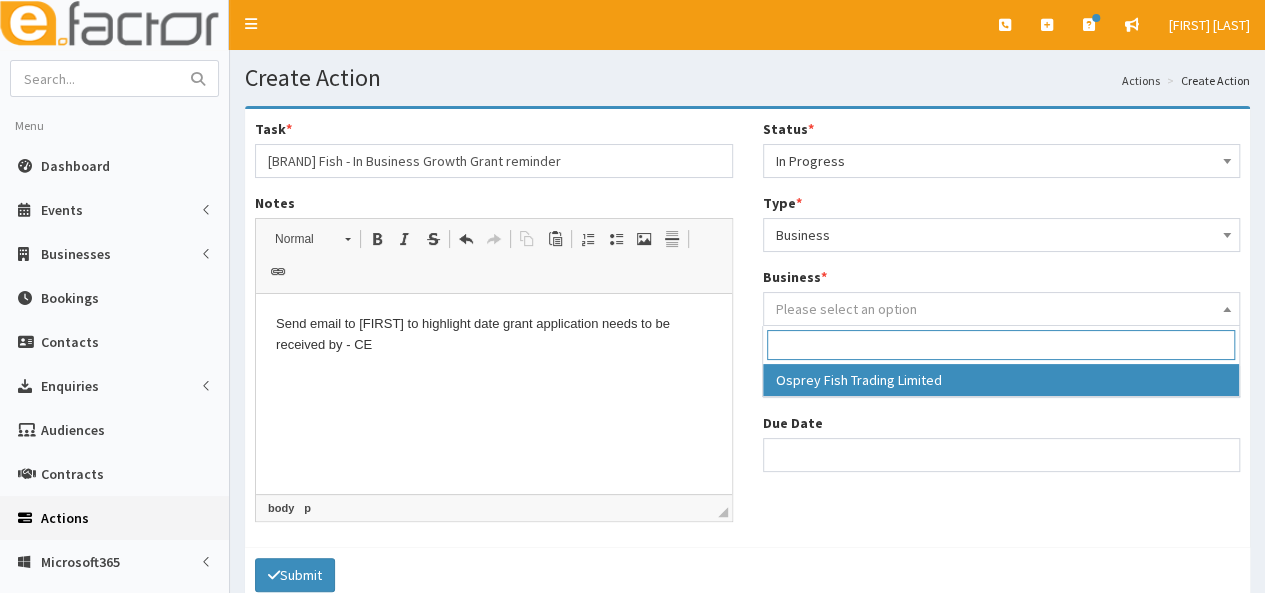select on "4093" 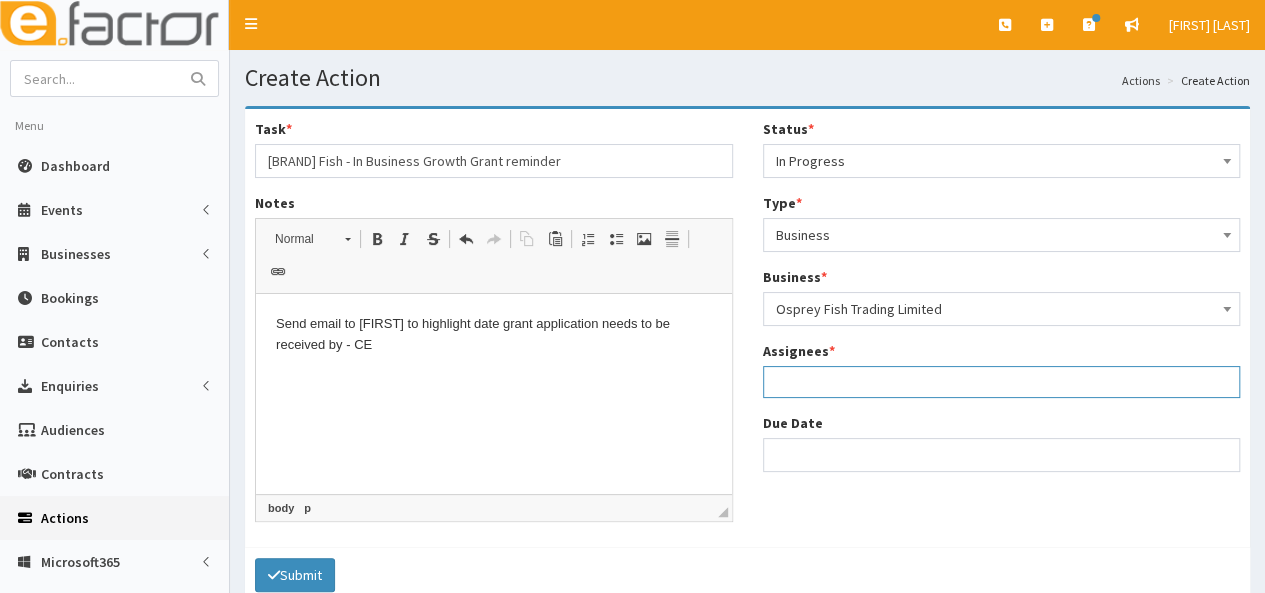 click at bounding box center [1002, 379] 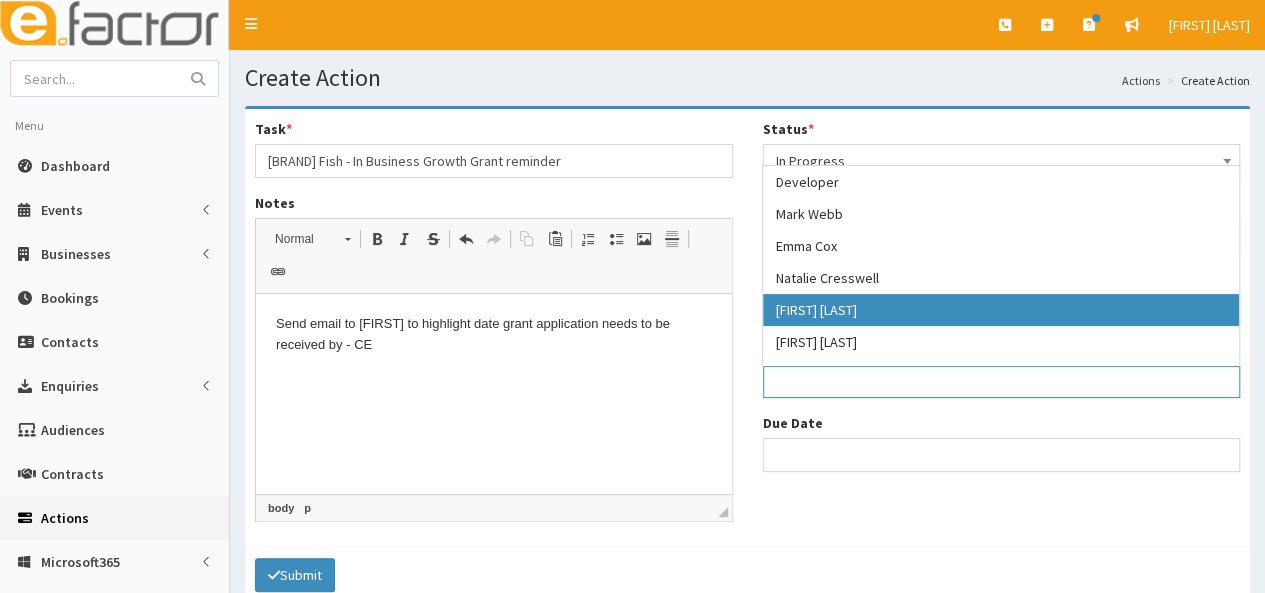 select on "10" 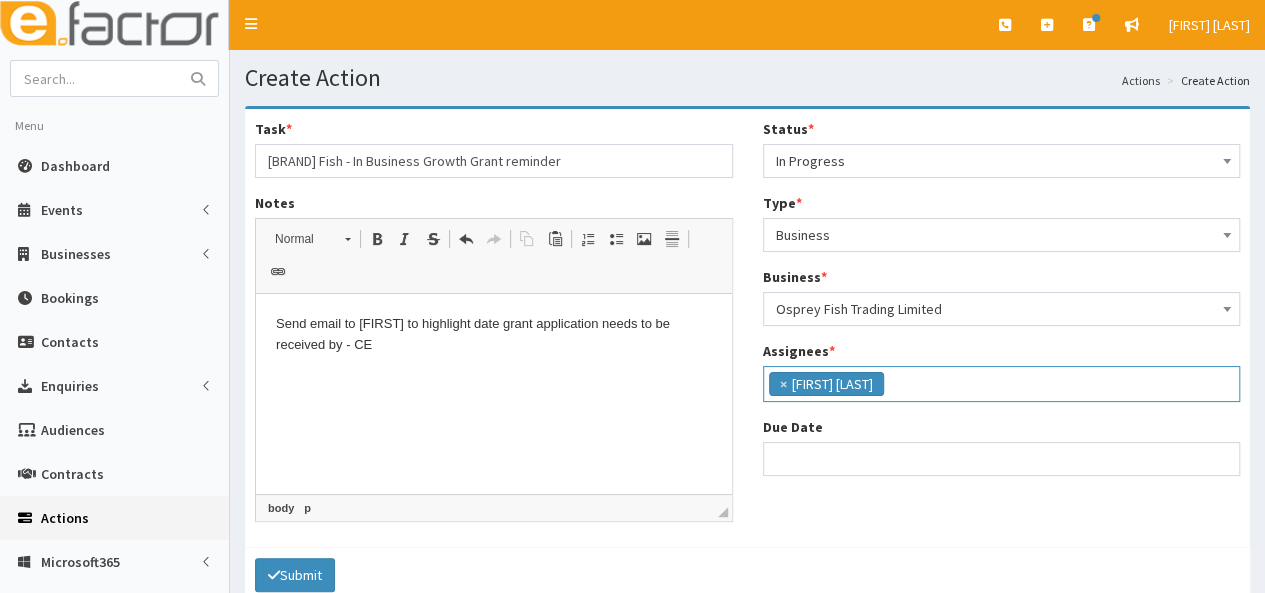 scroll, scrollTop: 76, scrollLeft: 0, axis: vertical 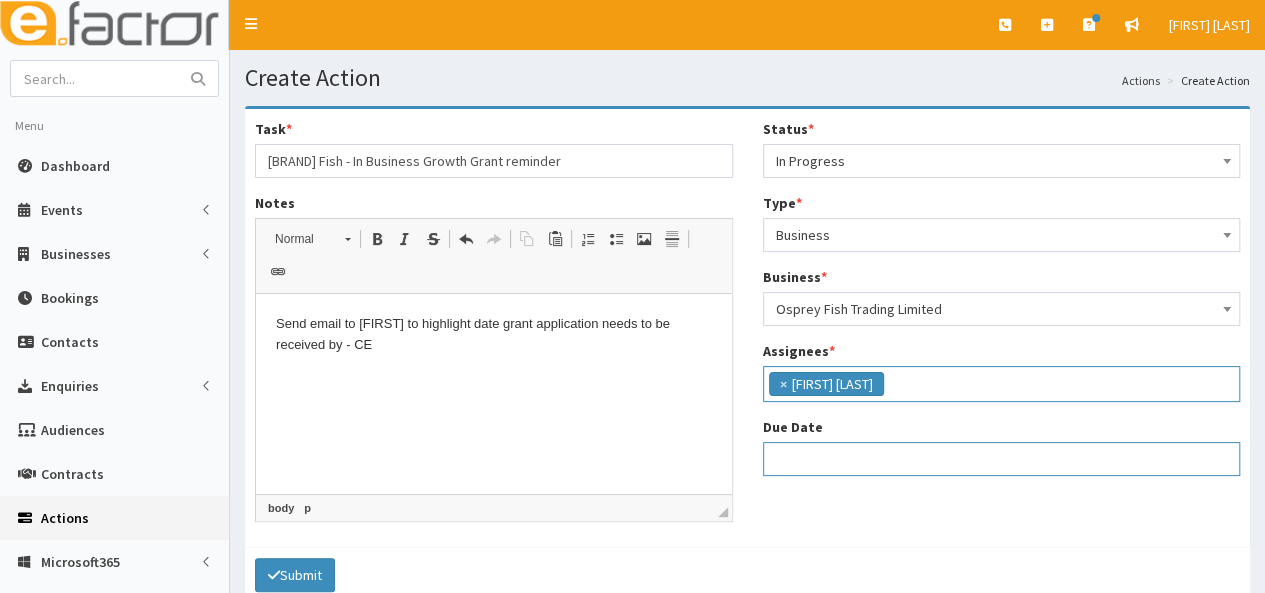 click on "Due Date" at bounding box center (1002, 459) 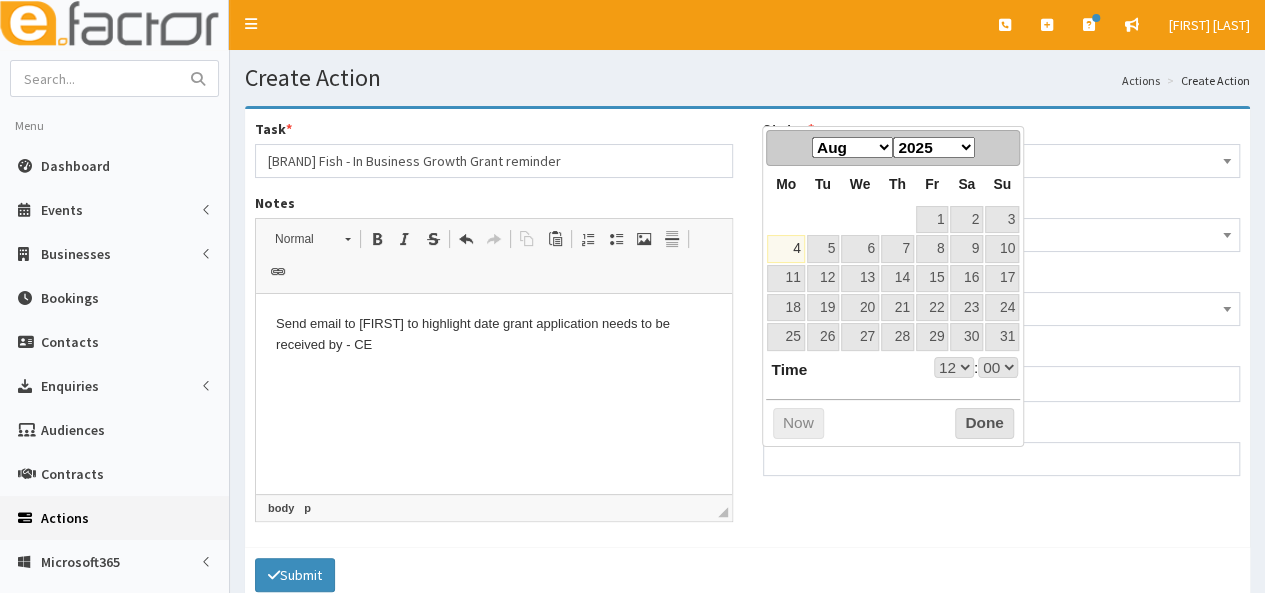 click on "Time 12:00 Hour 00 01 02 03 04 05 06 07 08 09 10 11 12 13 14 15 16 17 18 19 20 21 22 23 Minute 00 01 02 03 04 05 06 07 08 09 10 11 12 13 14 15 16 17 18 19 20 21 22 23 24 25 26 27 28 29 30 31 32 33 34 35 36 37 38 39 40 41 42 43 44 45 46 47 48 49 50 51 52 53 54 55 56 57 58 59 Second 00 01 02 03 04 05 06 07 08 09 10 11 12 13 14 15 16 17 18 19 20 21 22 23 24 25 26 27 28 29 30 31 32 33 34 35 36 37 38 39 40 41 42 43 44 45 46 47 48 49 50 51 52 53 54 55 56 57 58 59 Millisecond 0 1 2 3 4 5 6 7 8 9 10 11 12 13 14 15 16 17 18 19 20 21 22 23 24 25 26 27 28 29 30 31 32 33 34 35 36 37 38 39 40 41 42 43 44 45 46 47 48 49 50 51 52 53 54 55 56 57 58 59 60 61 62 63 64 65 66 67 68 69 70 71 72 73 74 75 76 77 78 79 80 81 82 83 84 85 86 87 88 89 90 91 92 93 94 95 96 97 98 99 100 101 102 103 104 105 106 107 108 109 110 111 112 113 114 115 116 117 118 119 120 121 122 123 124 125 126 127 128 129 130 131 132 133 134 135 136 137 138 139 140 141 142 143 144 145 146 147 148 149 150 151 152 153 154 155 156 157 158 159 160 161 162 163 164" at bounding box center [892, 368] 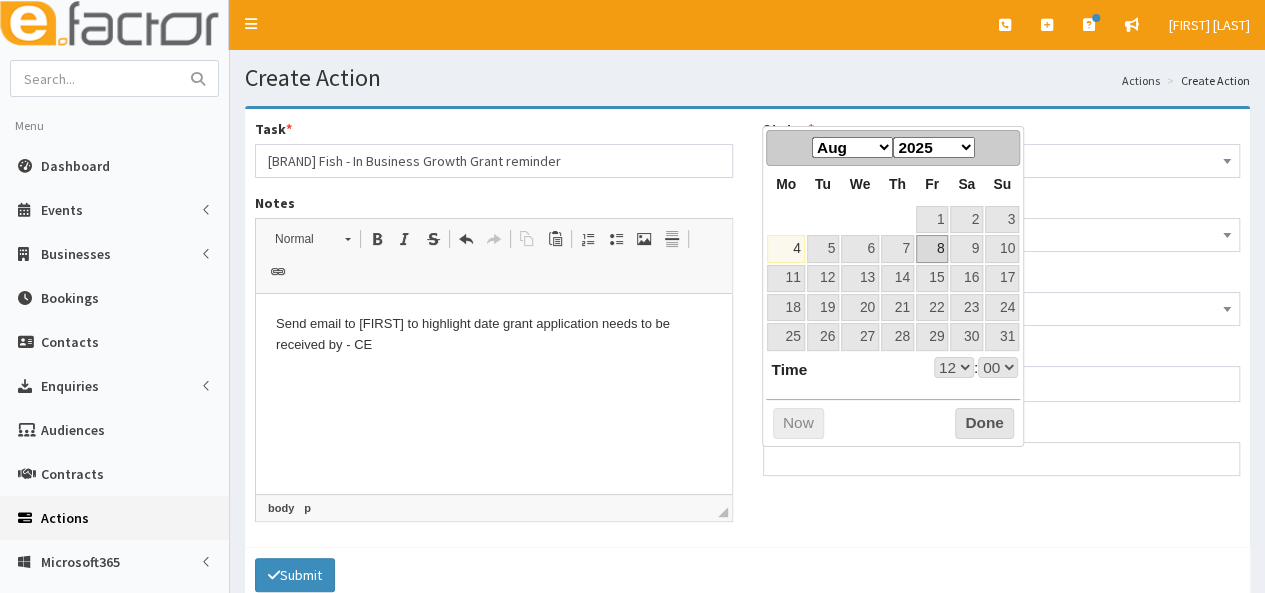 click on "8" at bounding box center [932, 248] 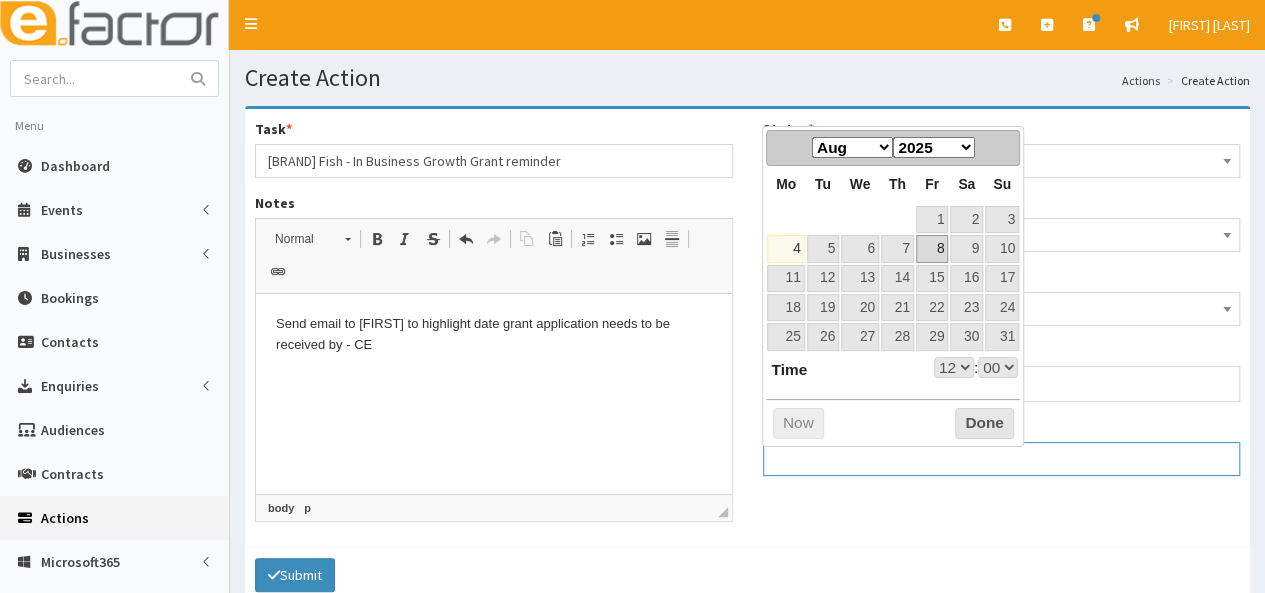 type on "[DD]-[MM]-[YYYY] [HH]:[MM]" 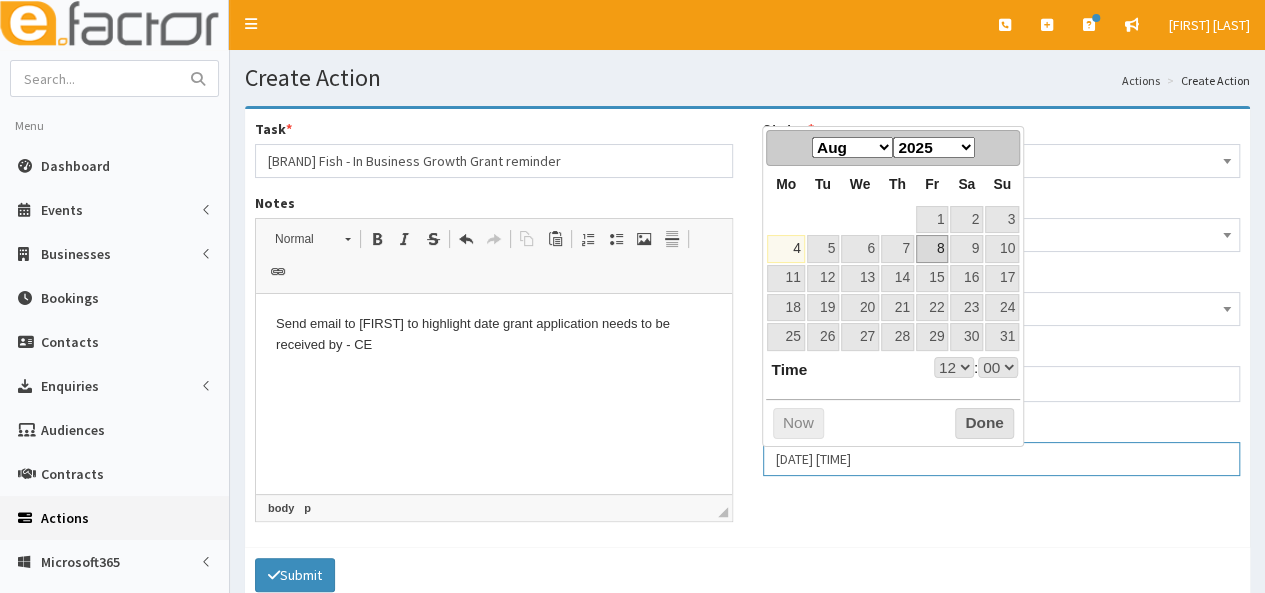 select on "12" 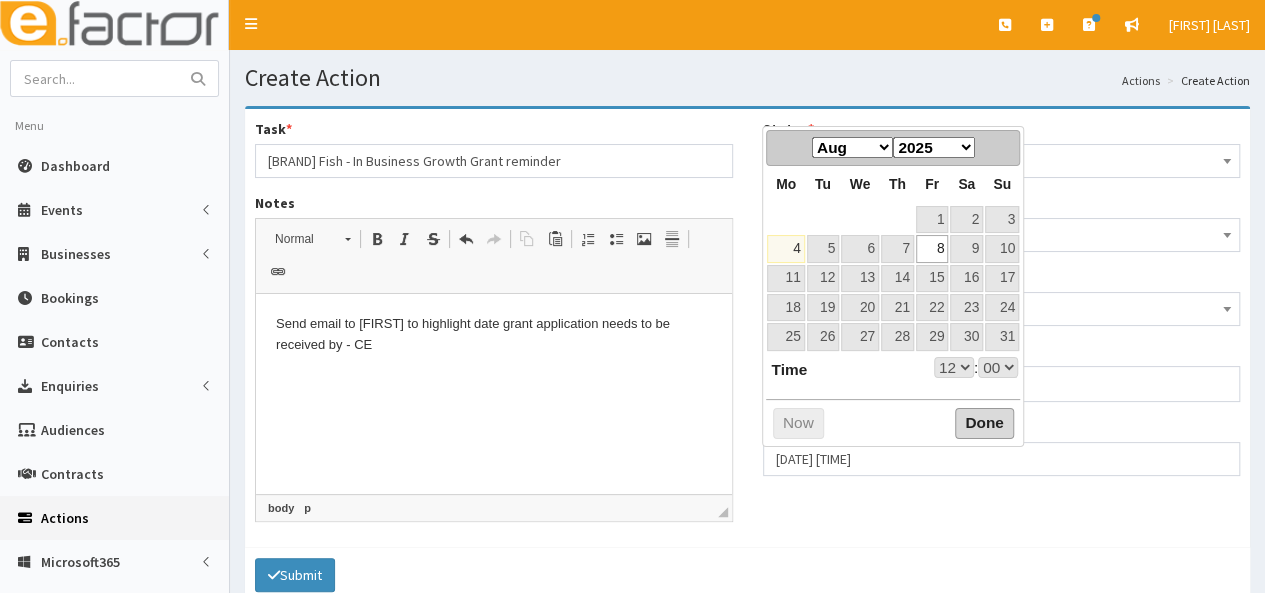drag, startPoint x: 963, startPoint y: 420, endPoint x: 994, endPoint y: 423, distance: 31.144823 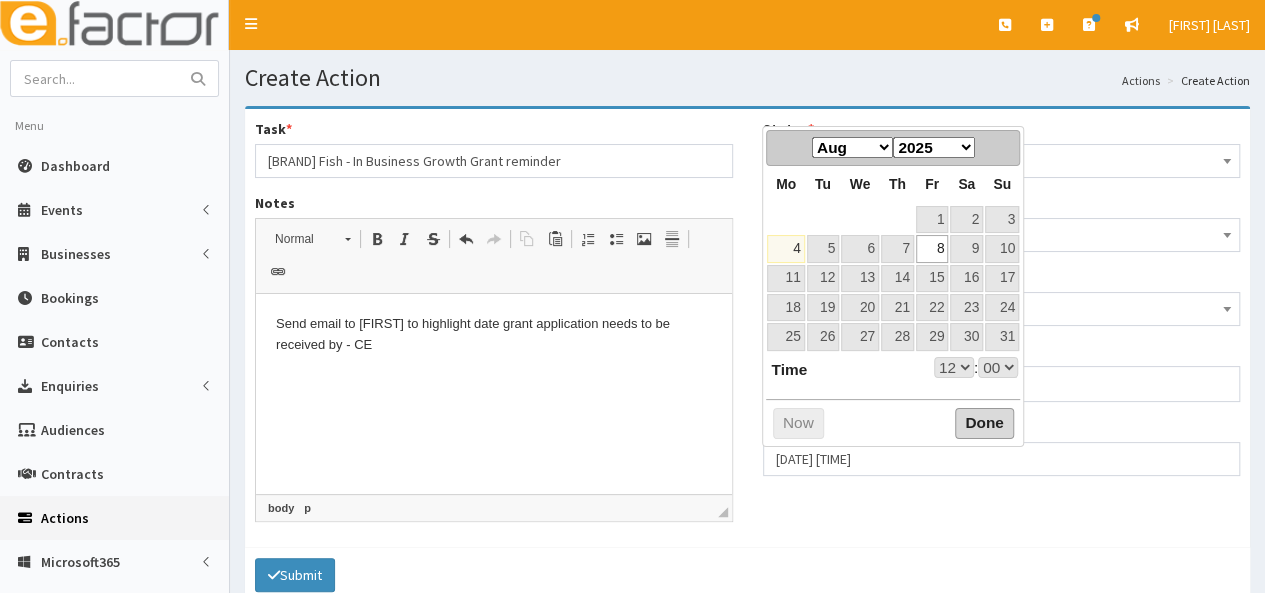 click on "Done" at bounding box center [984, 424] 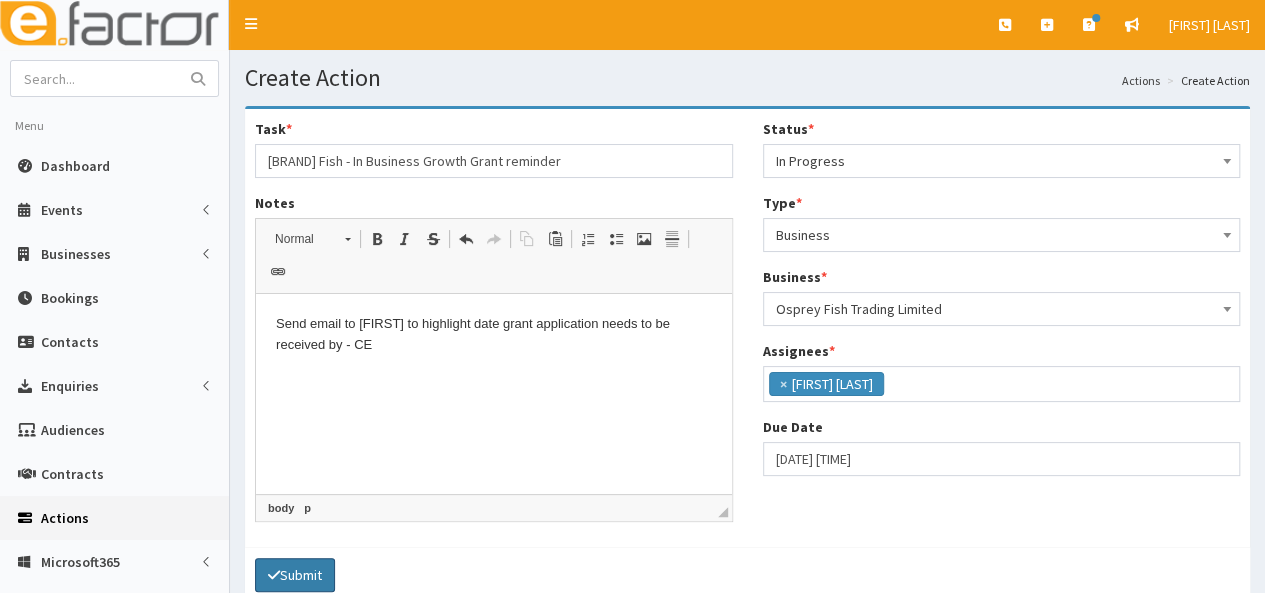 click on "Submit" at bounding box center [295, 575] 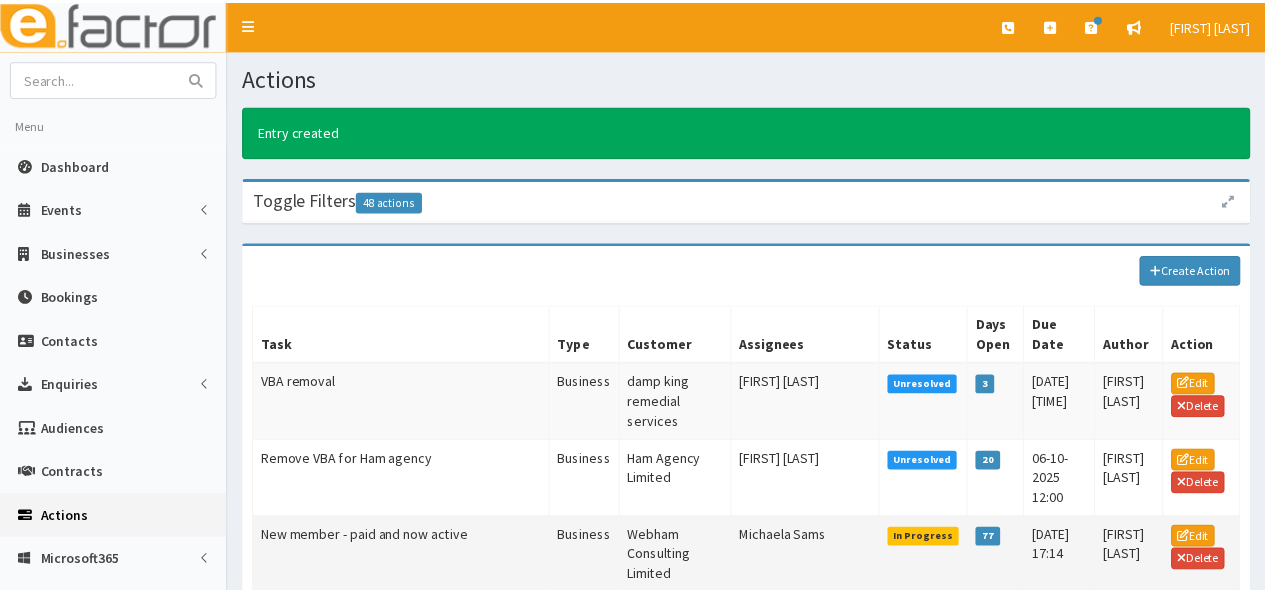 scroll, scrollTop: 0, scrollLeft: 0, axis: both 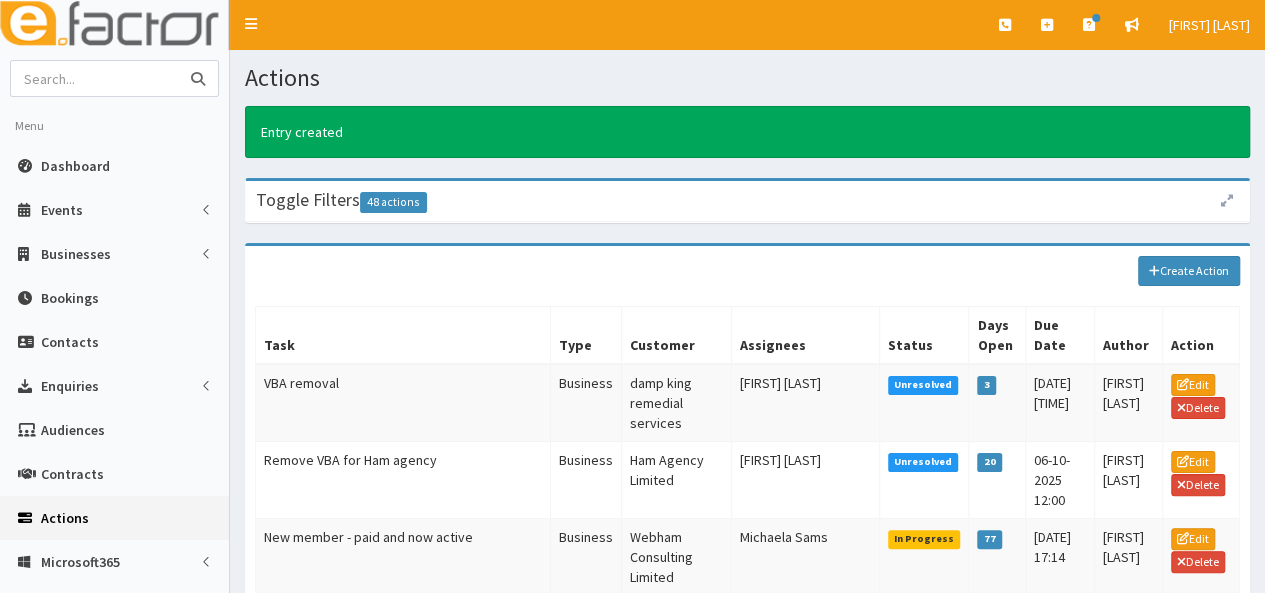 click at bounding box center (95, 78) 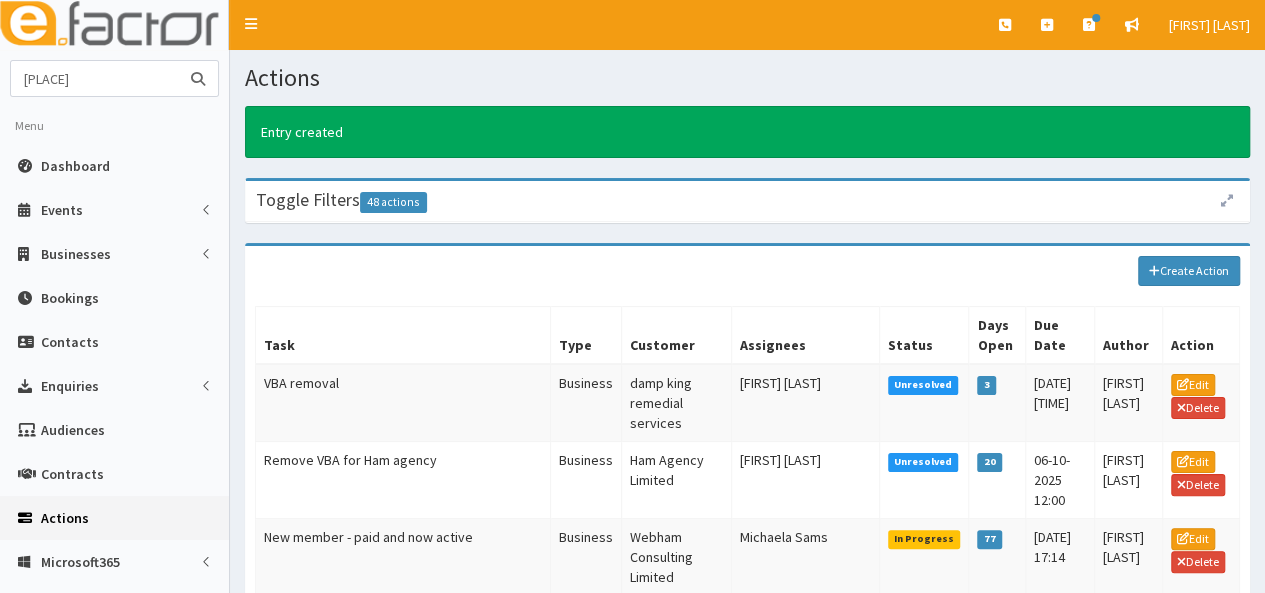 type on "[PLACE]" 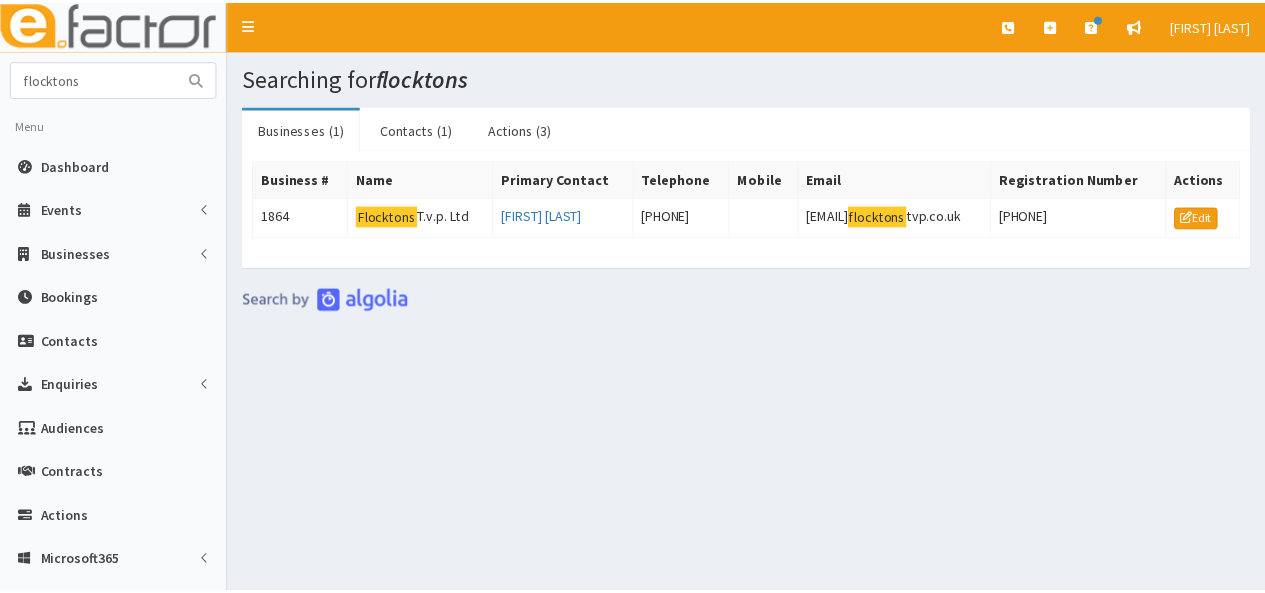 scroll, scrollTop: 0, scrollLeft: 0, axis: both 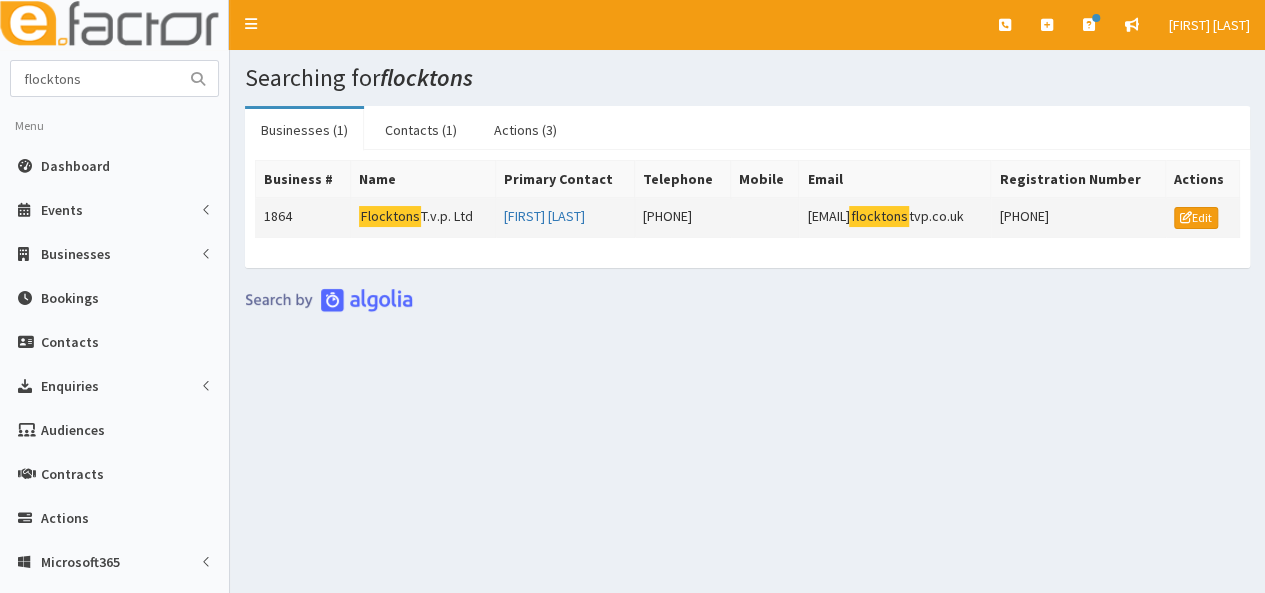 click on "Flocktons" 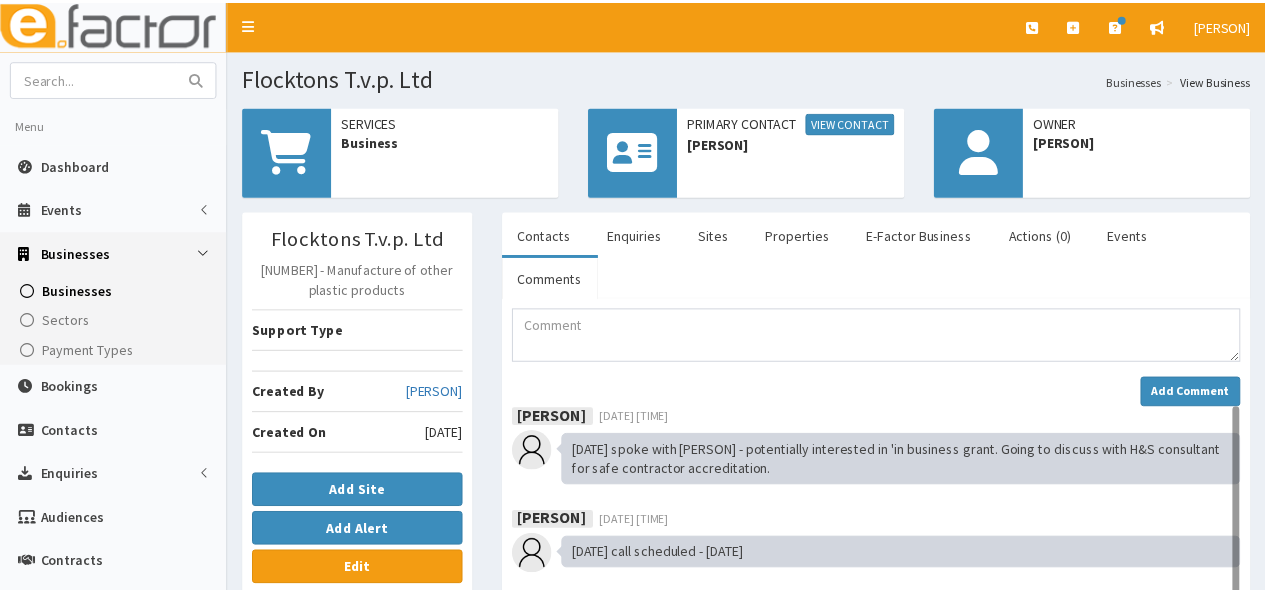 scroll, scrollTop: 0, scrollLeft: 0, axis: both 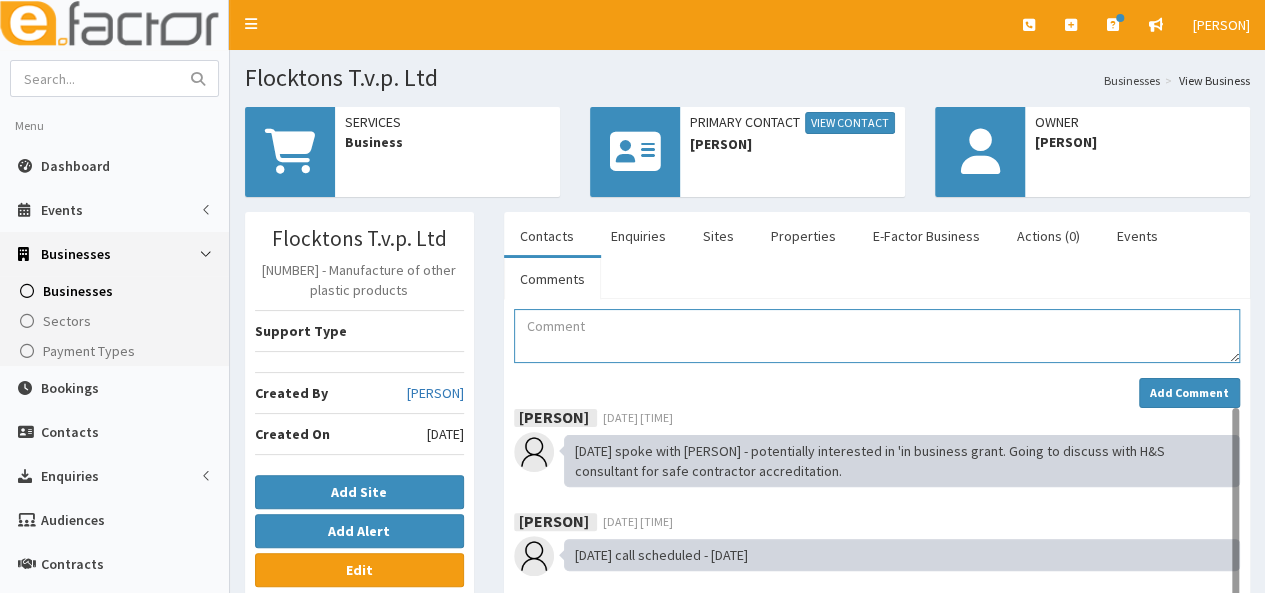 click at bounding box center (877, 336) 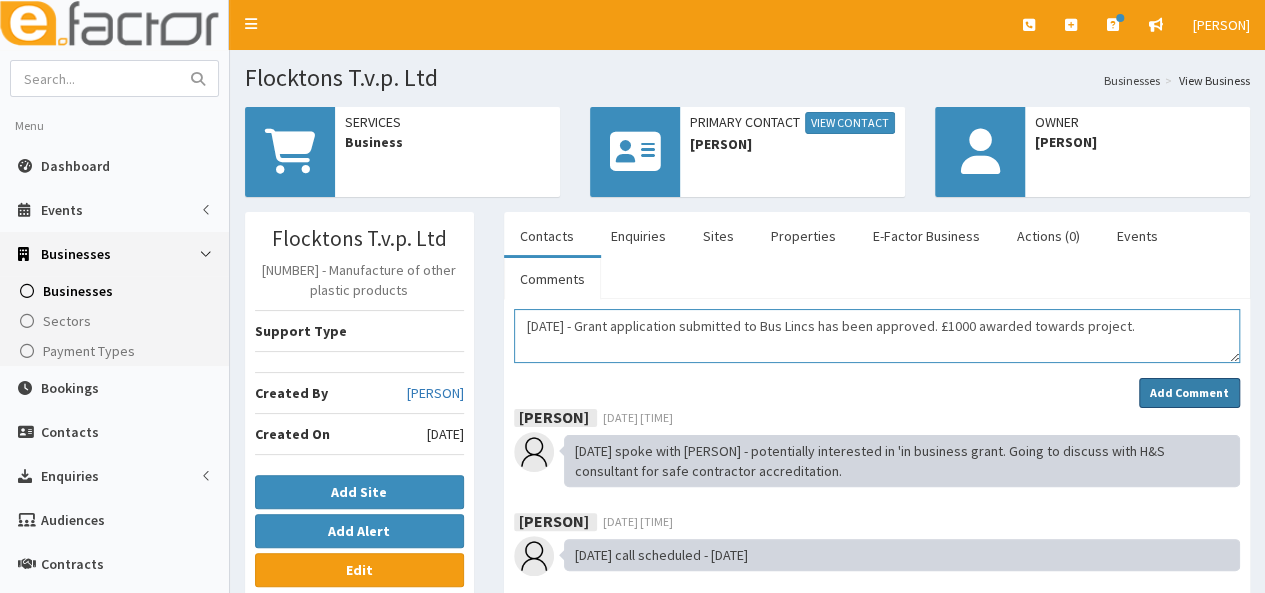 type on "[DATE] - Grant application submitted to Bus Lincs has been approved. £1000 awarded towards project." 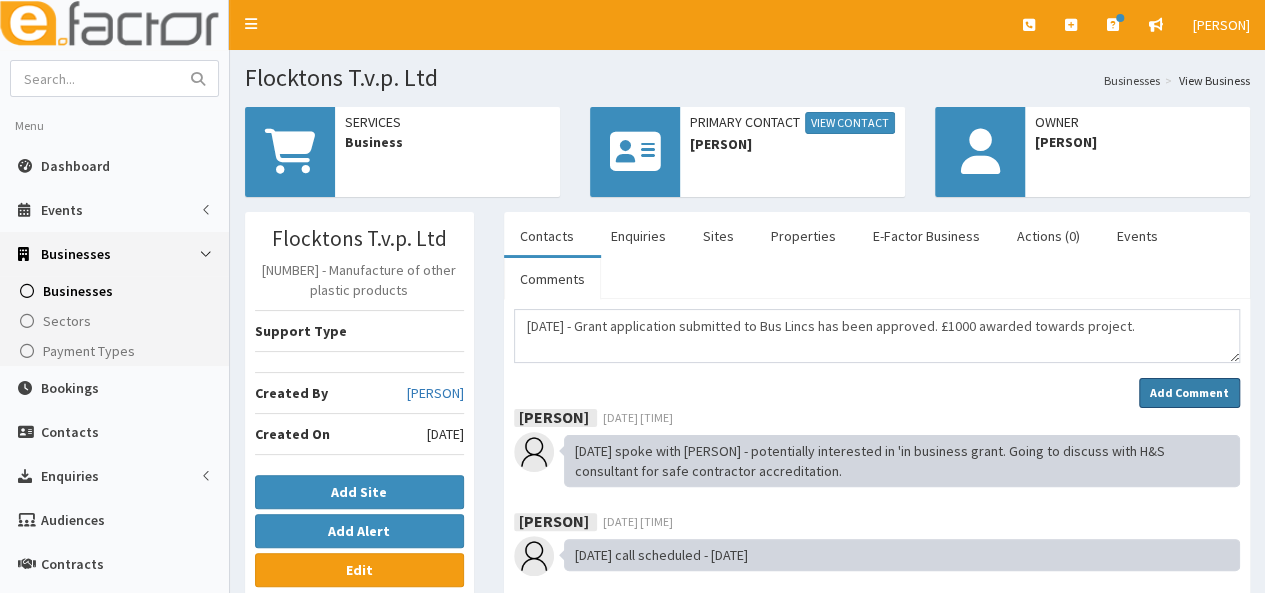 click on "Add Comment" at bounding box center [1189, 392] 